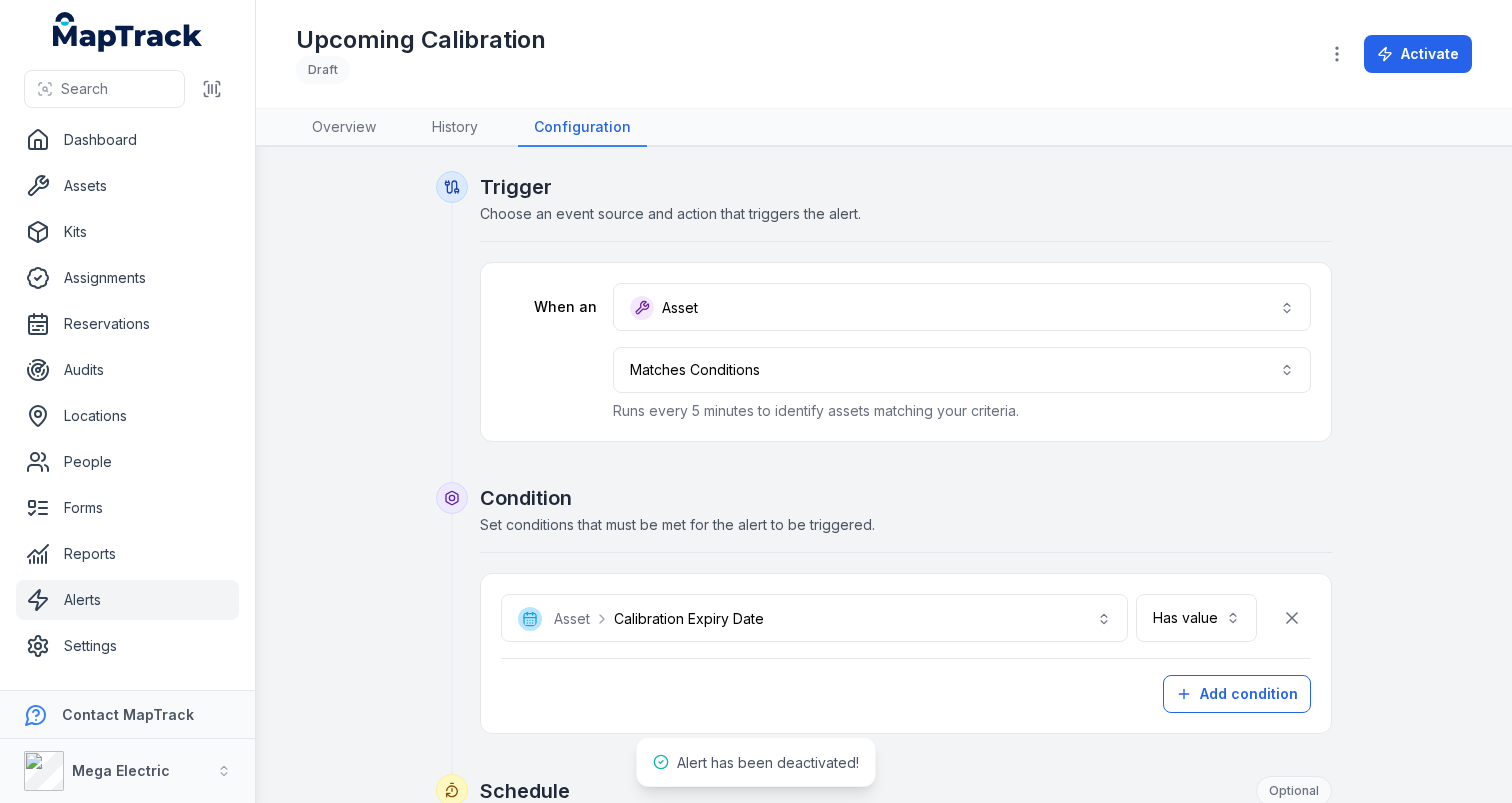 scroll, scrollTop: 0, scrollLeft: 0, axis: both 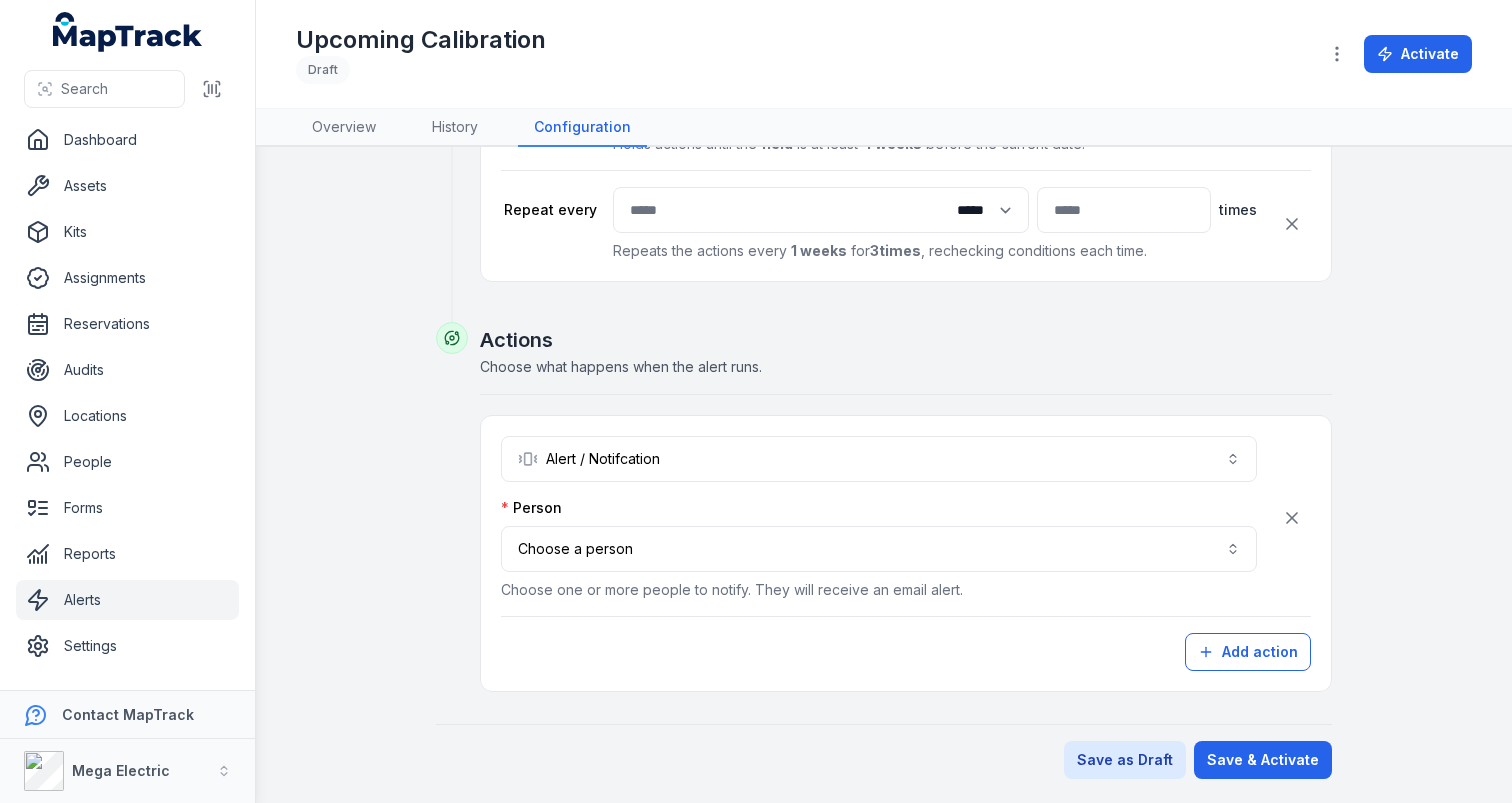 type 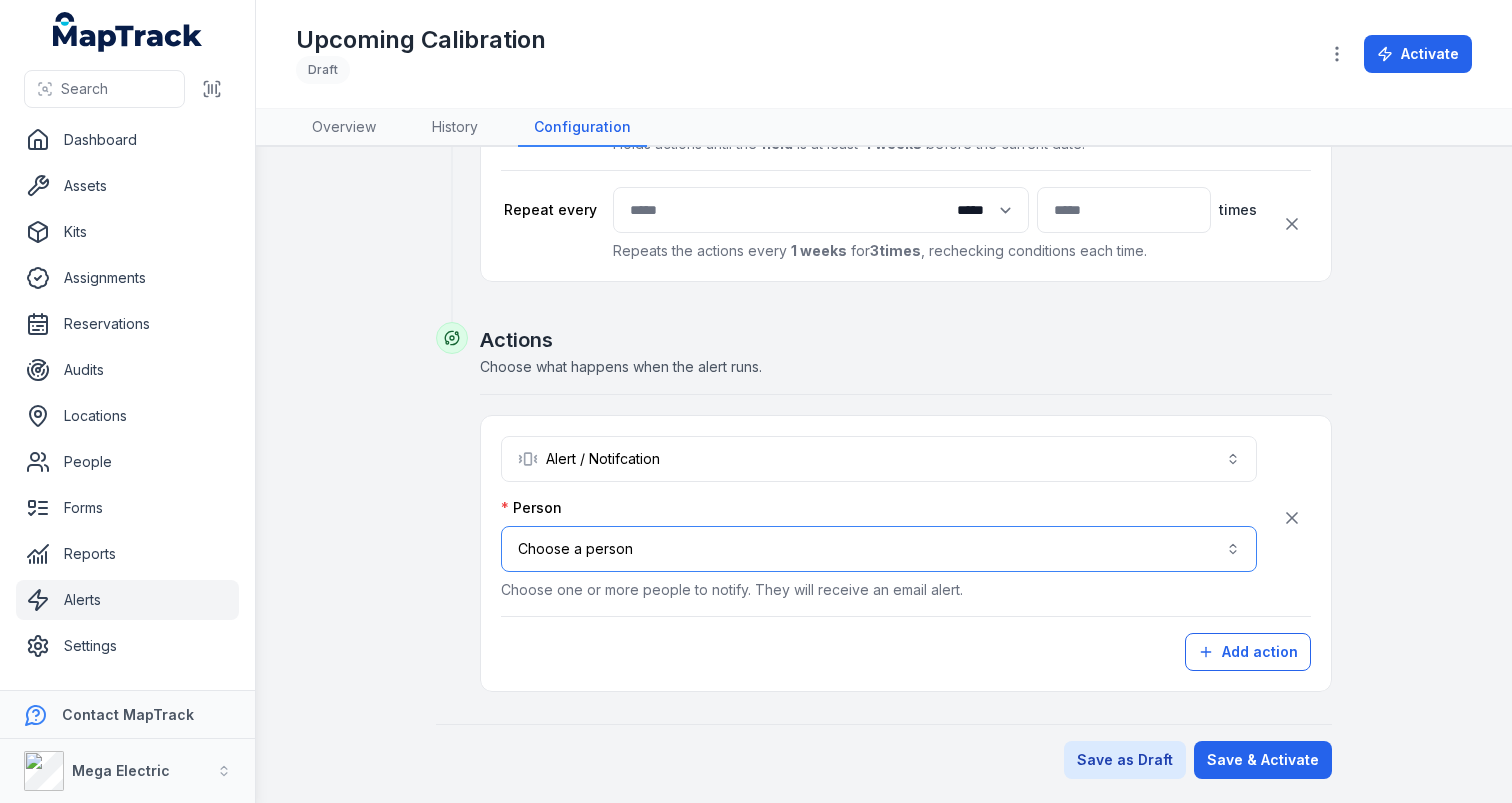 click on "Choose a person" at bounding box center (879, 549) 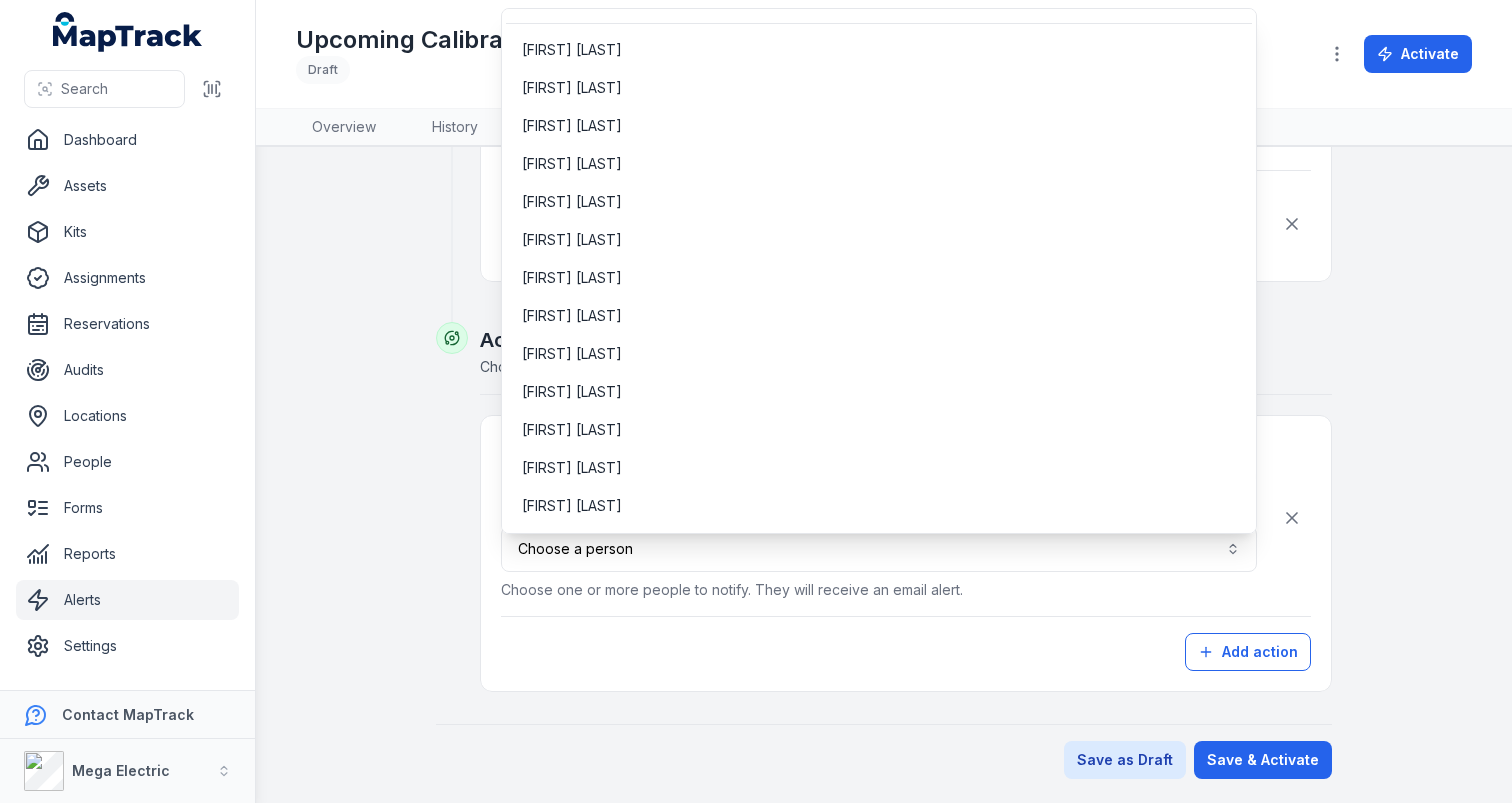 scroll, scrollTop: 0, scrollLeft: 0, axis: both 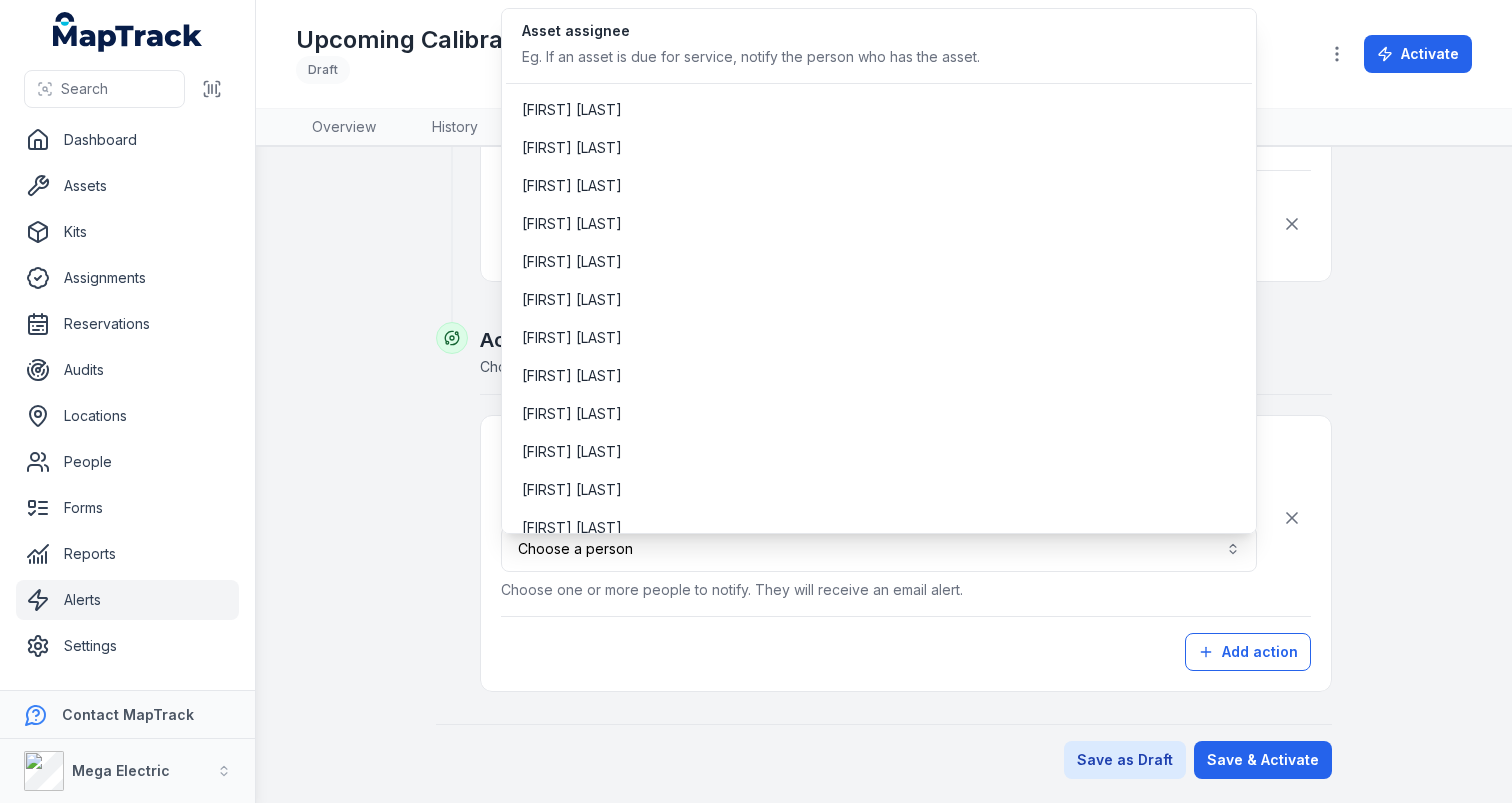 click on "**********" at bounding box center (906, 509) 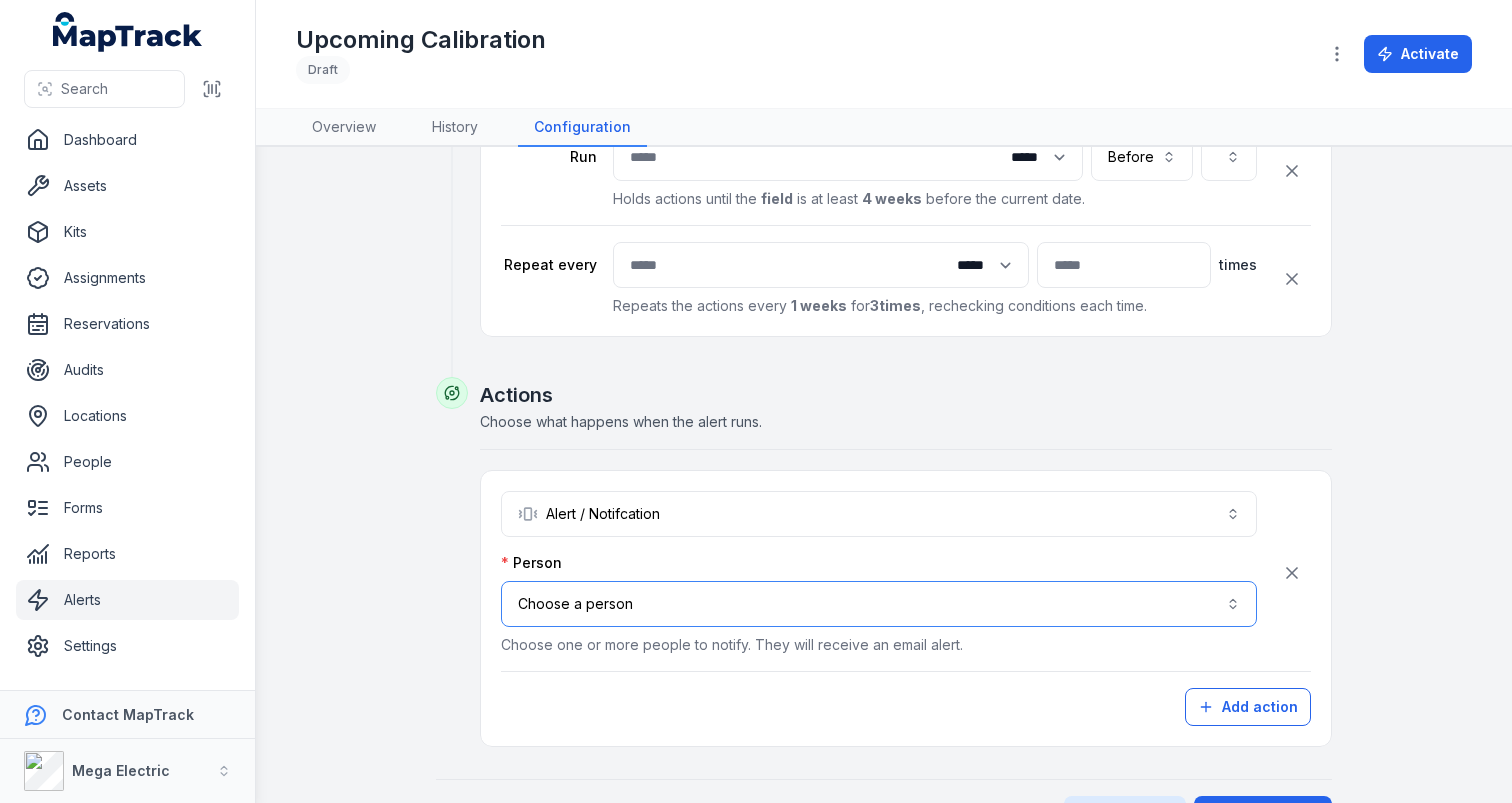 scroll, scrollTop: 810, scrollLeft: 0, axis: vertical 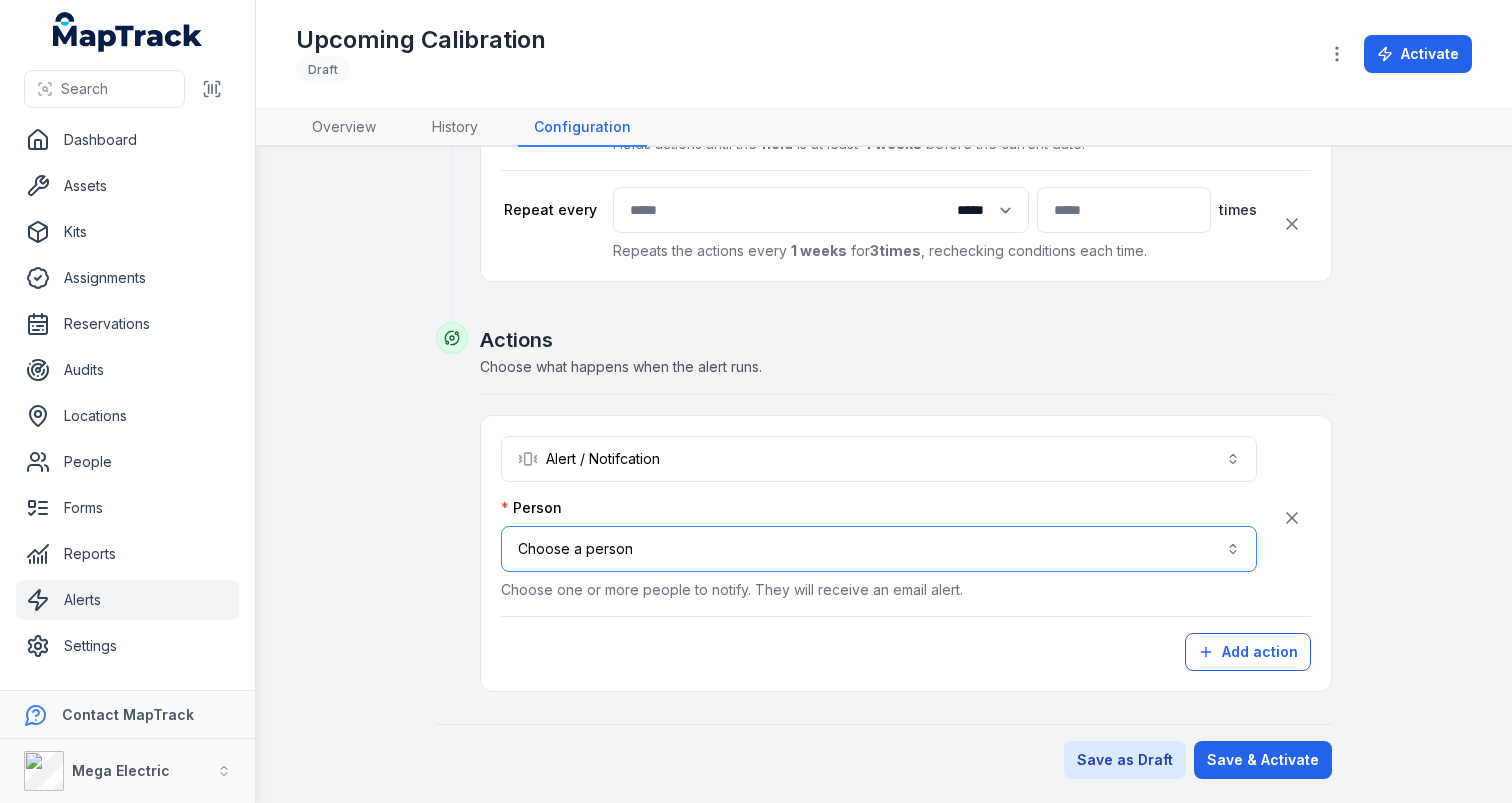 type 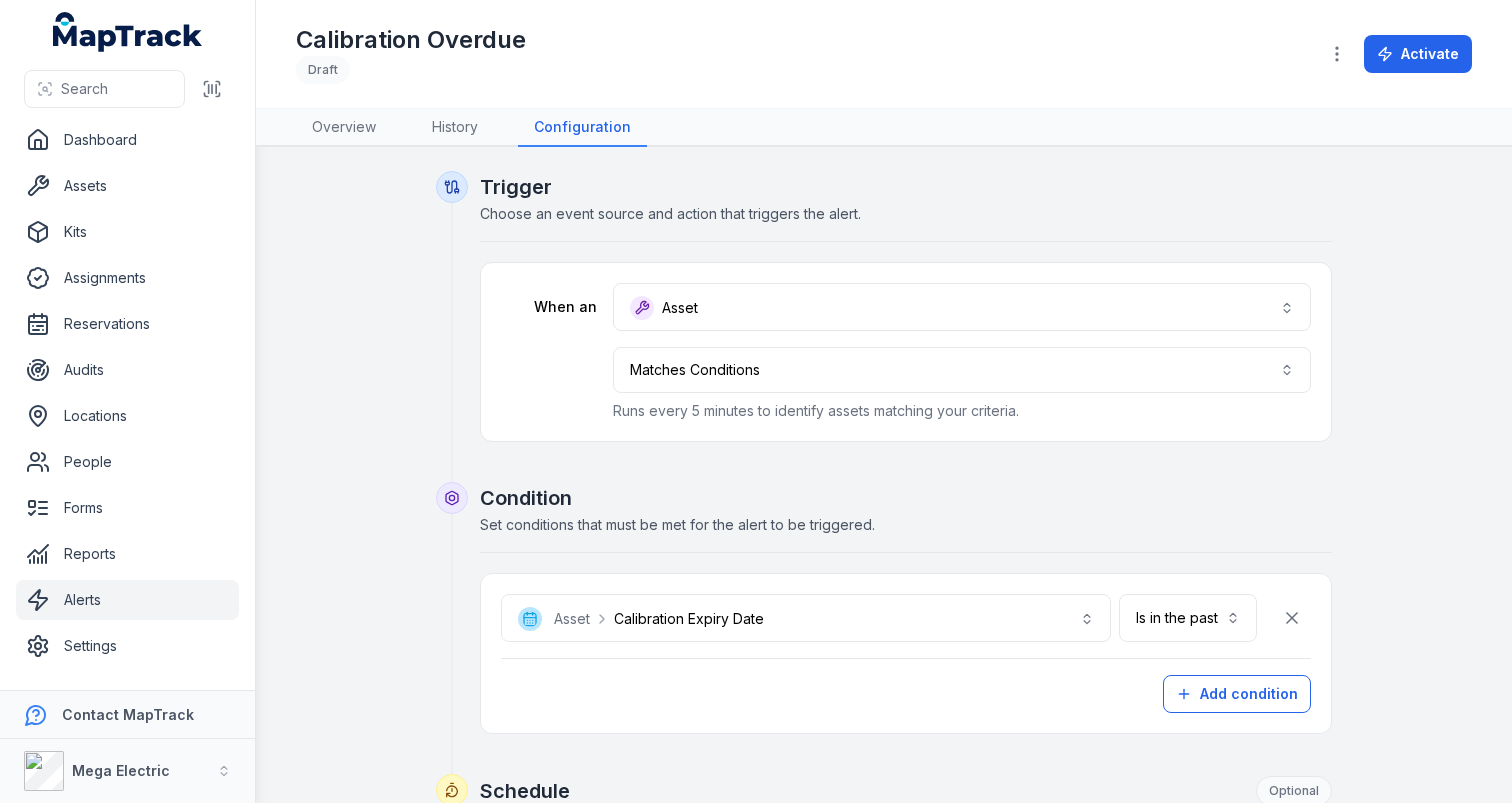 scroll, scrollTop: 0, scrollLeft: 0, axis: both 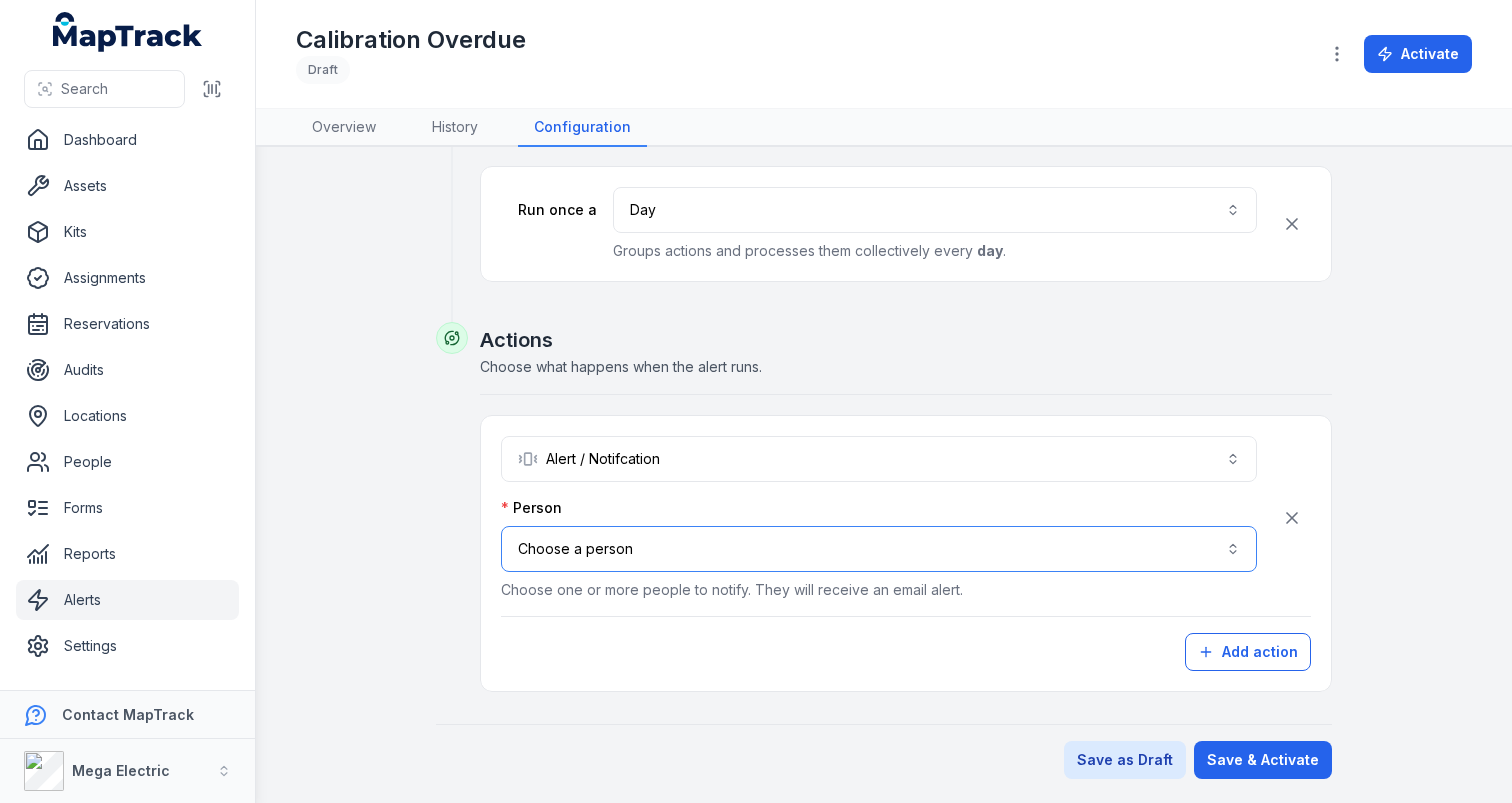 click on "Choose a person" at bounding box center (879, 549) 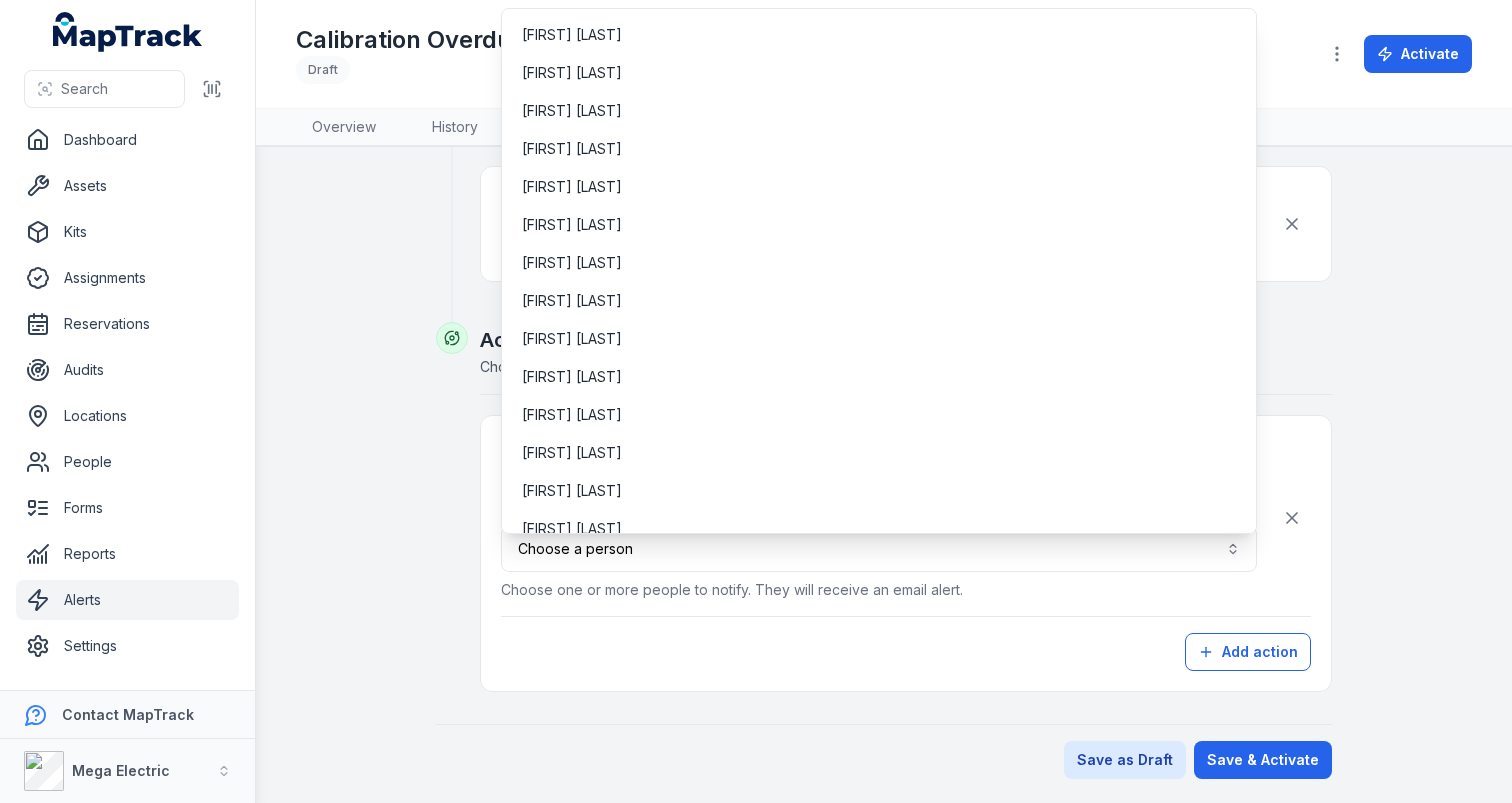 scroll, scrollTop: 0, scrollLeft: 0, axis: both 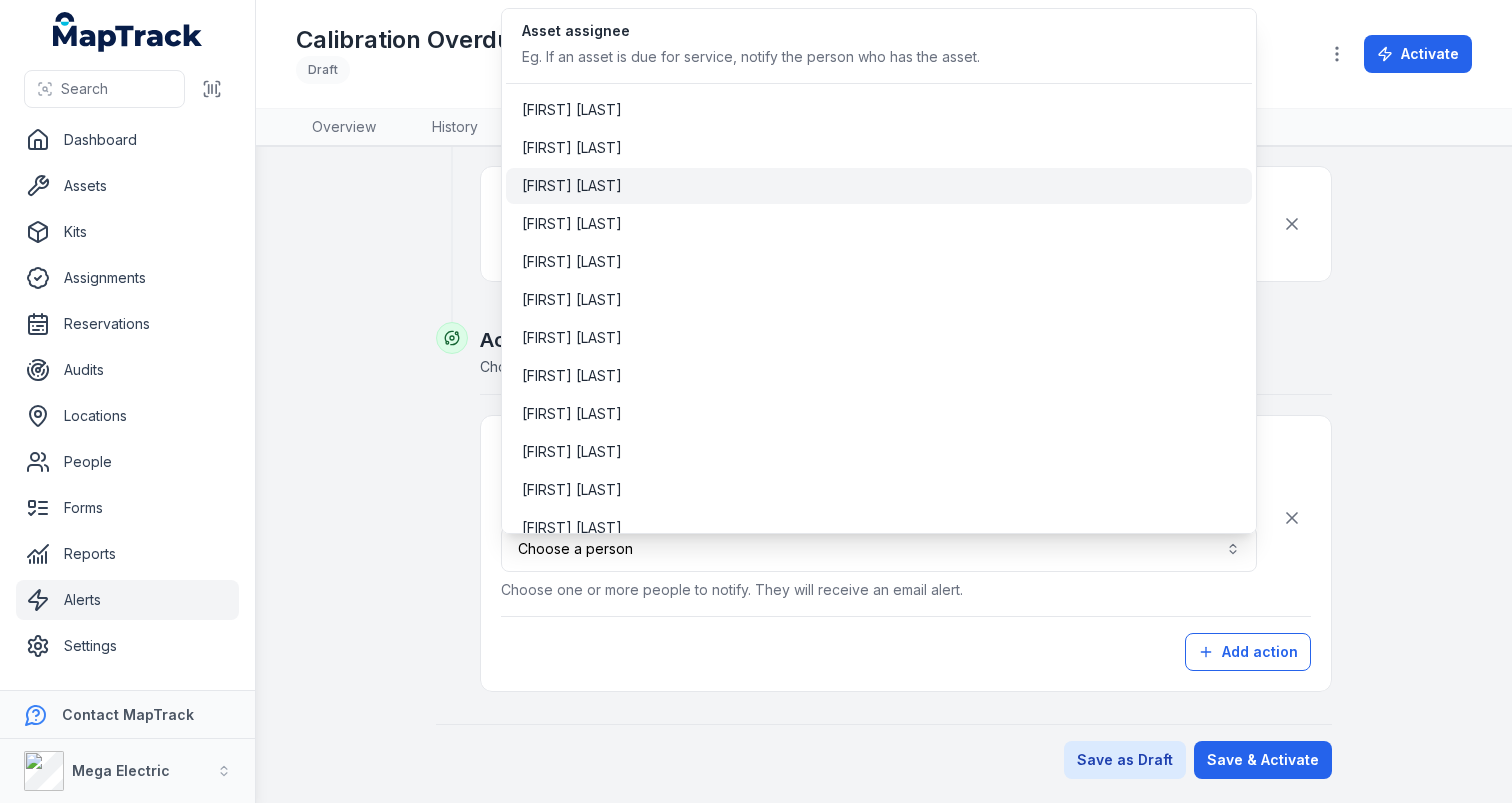 click on "[PERSON]" at bounding box center [879, 186] 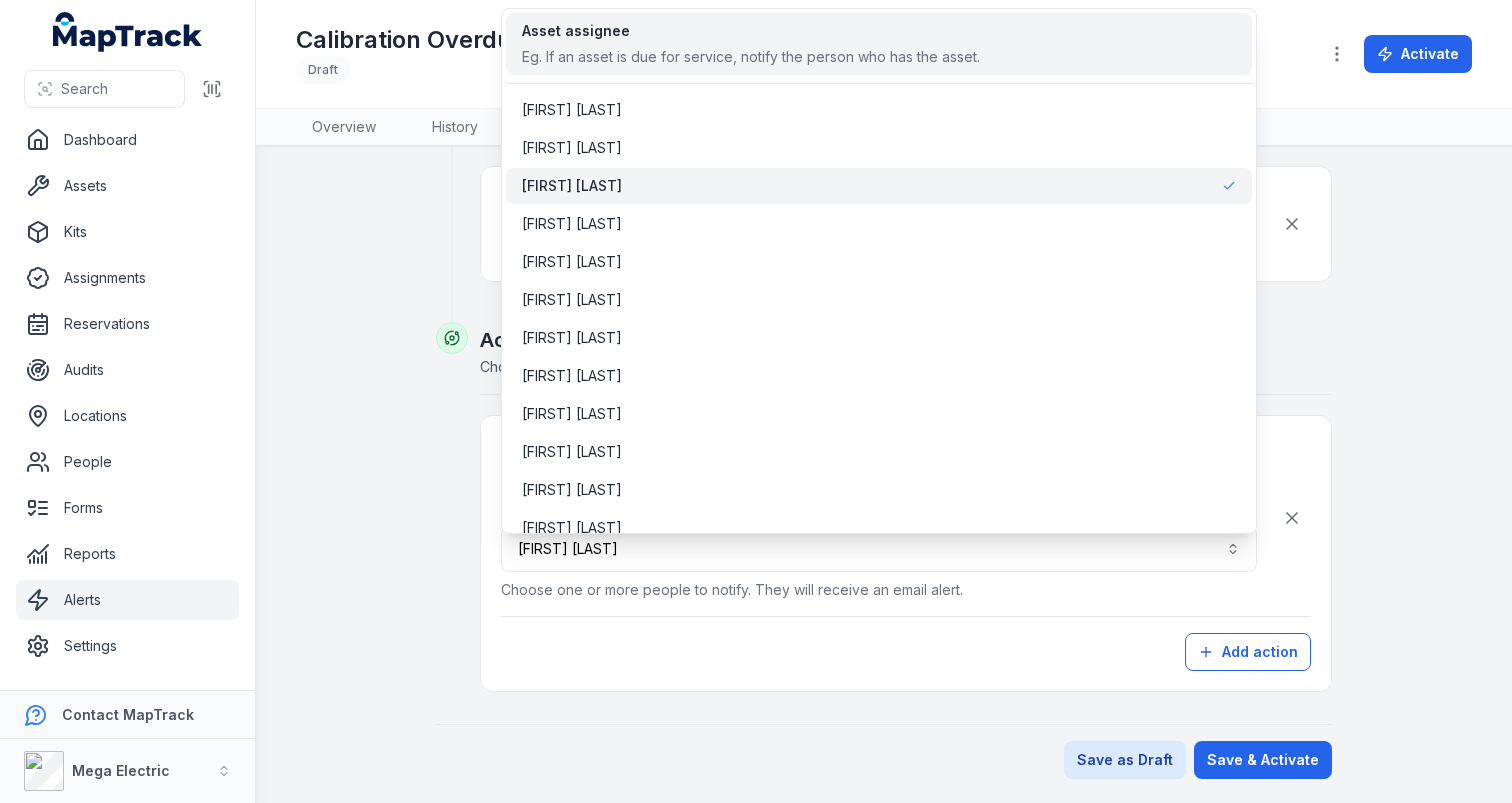 click on "Eg. If an asset is due for service, notify the person who has the asset." at bounding box center (751, 57) 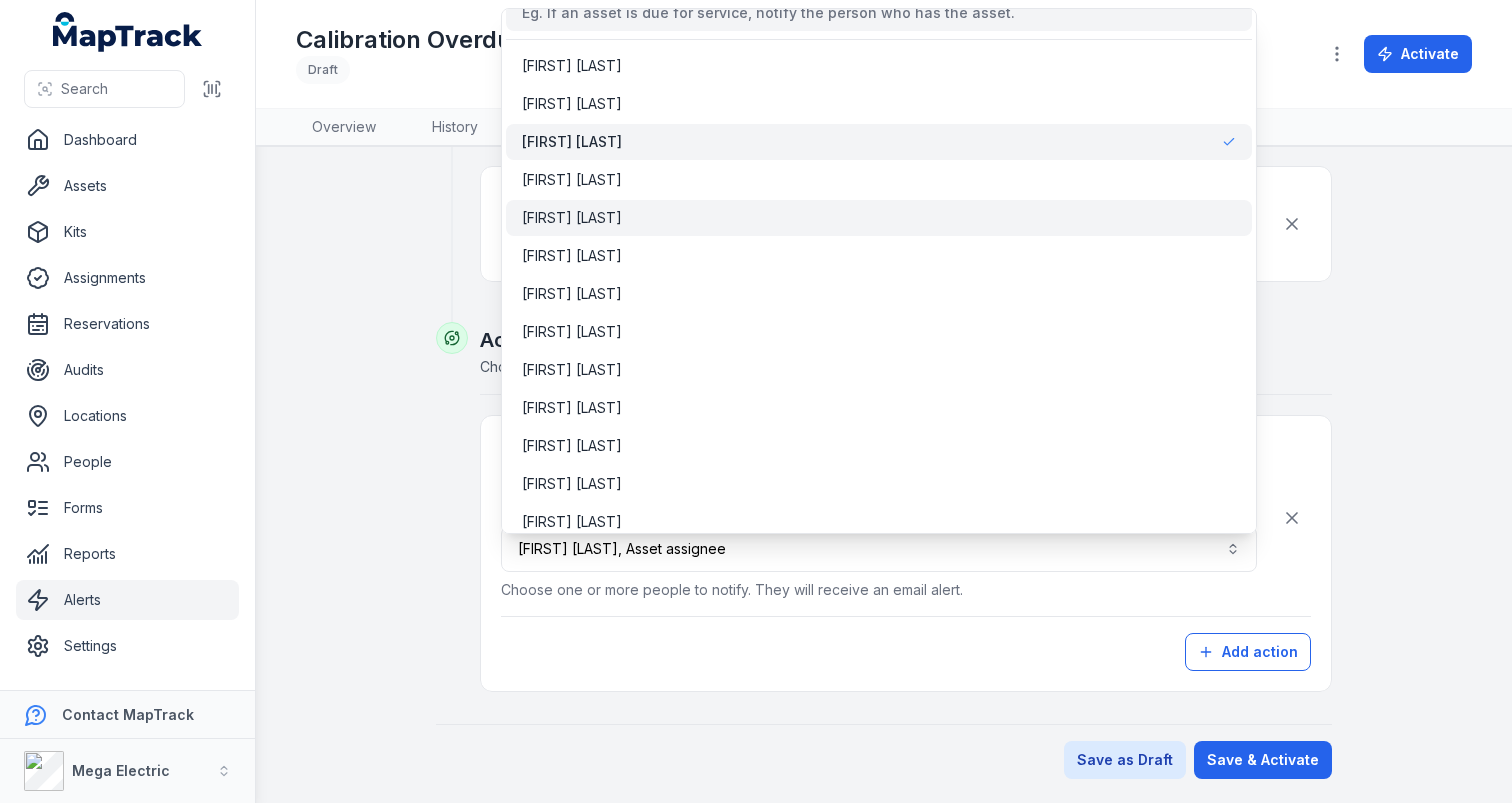 scroll, scrollTop: 52, scrollLeft: 0, axis: vertical 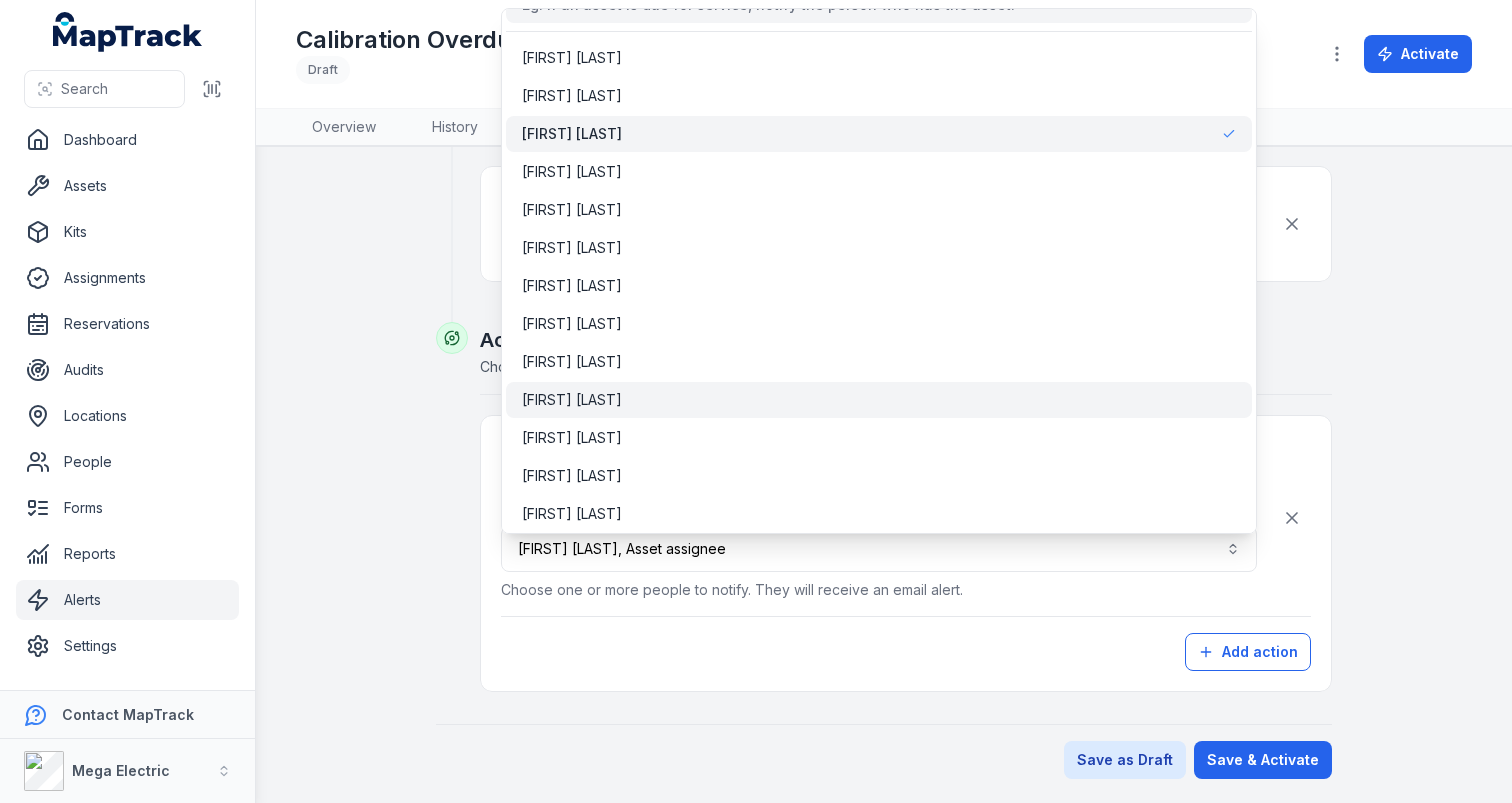 click on "[FIRST] [LAST]" at bounding box center [879, 400] 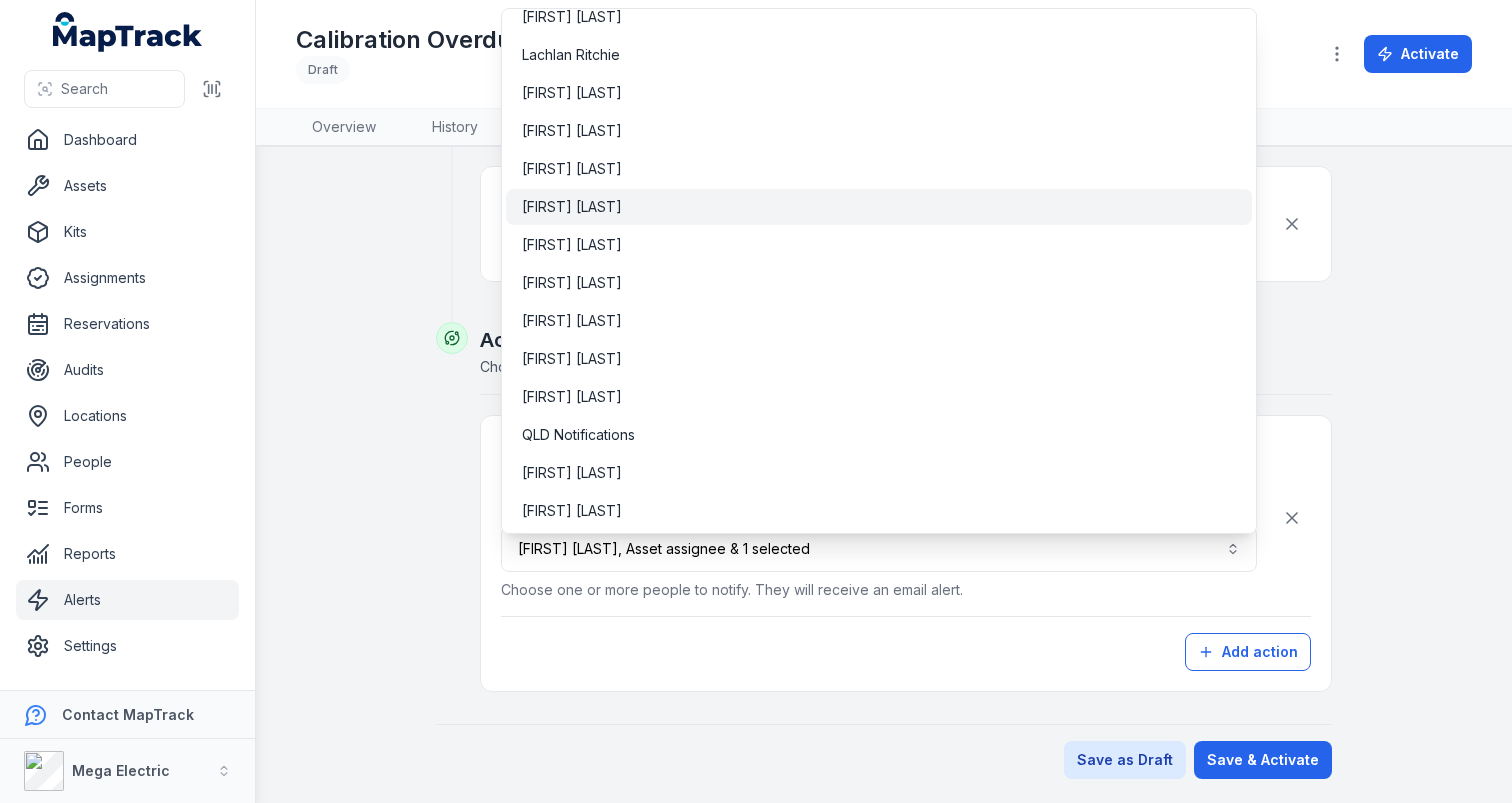 scroll, scrollTop: 1043, scrollLeft: 0, axis: vertical 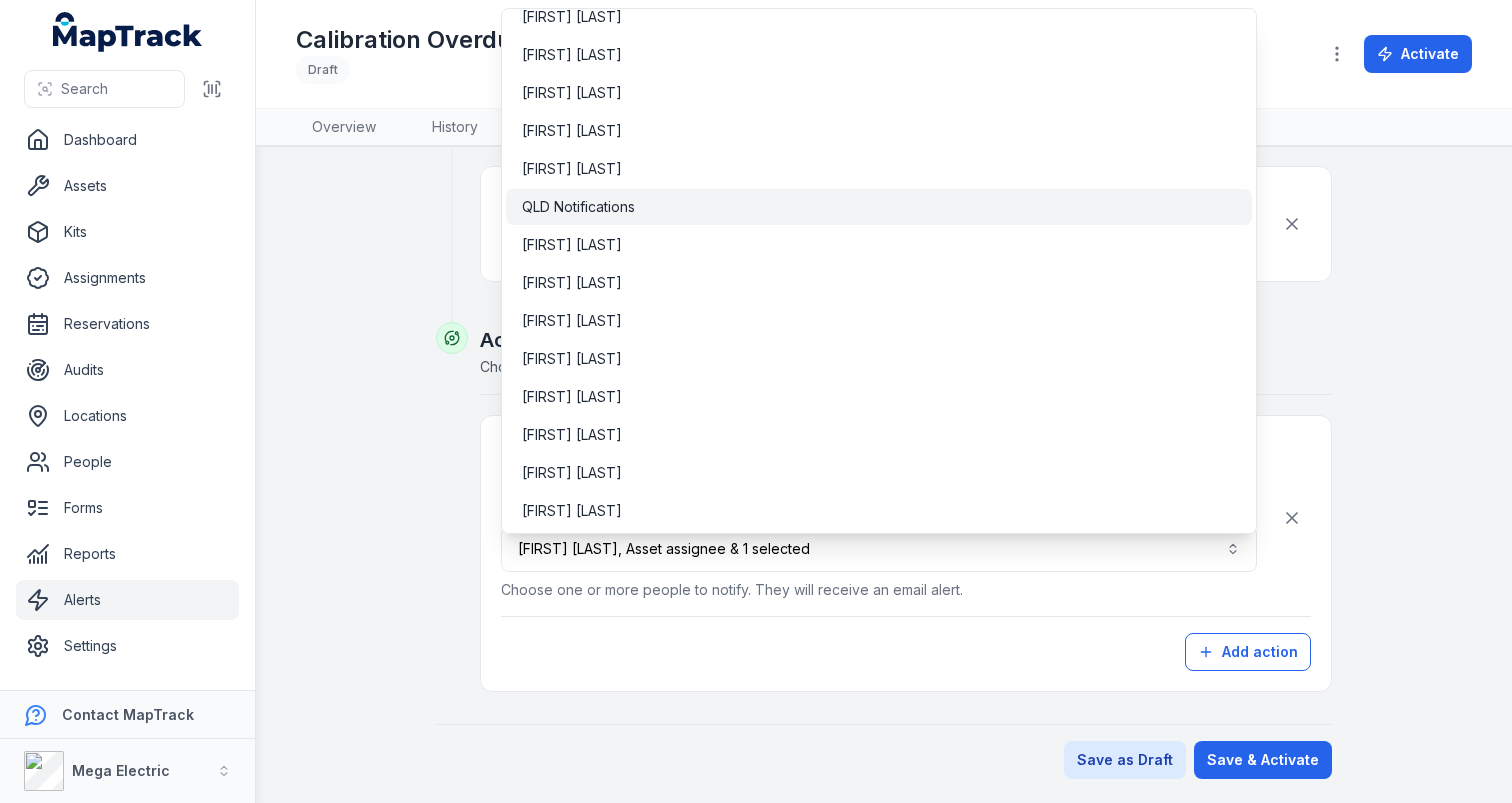 click on "QLD Notifications" at bounding box center (879, 207) 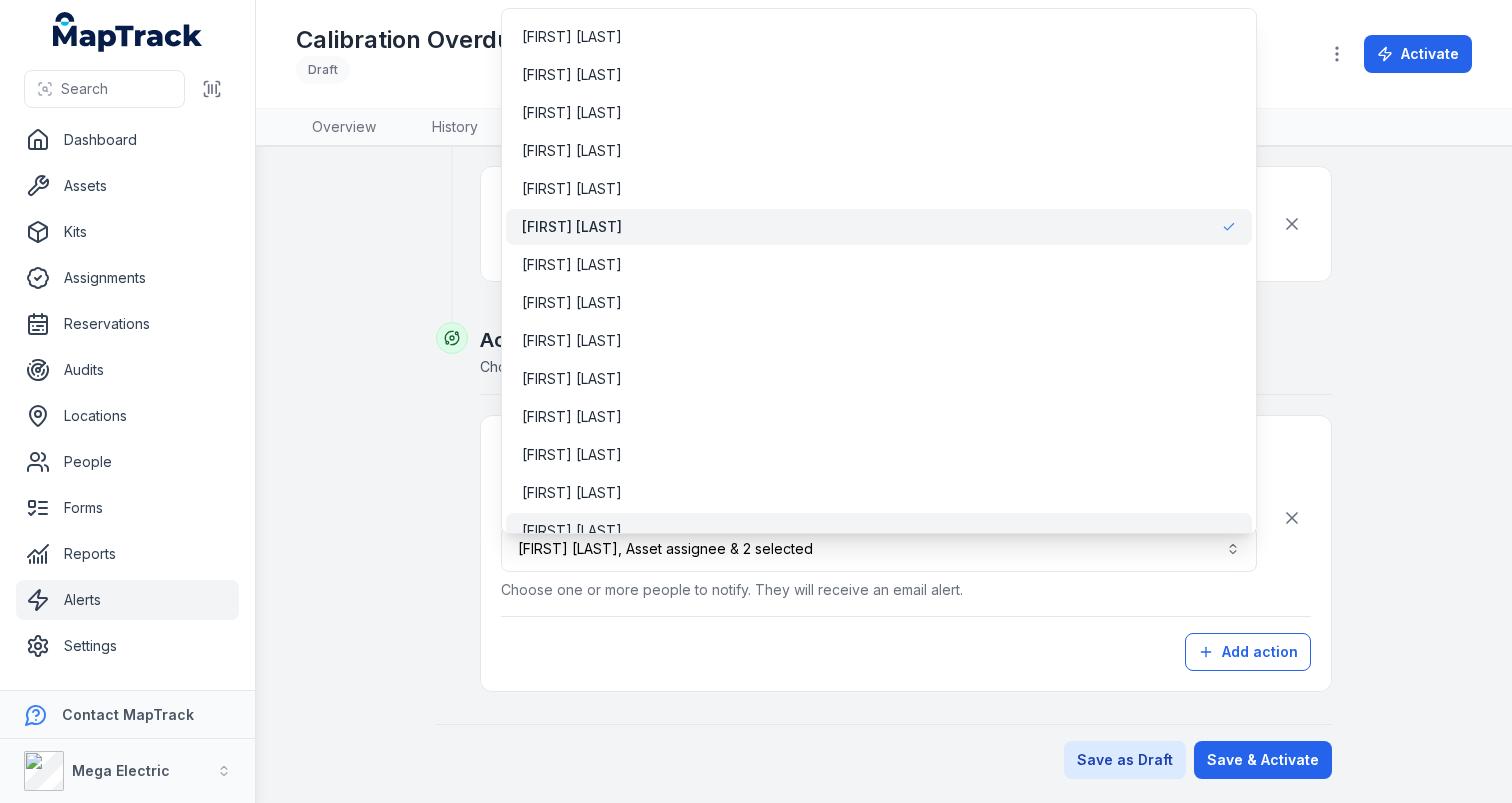 scroll, scrollTop: 209, scrollLeft: 0, axis: vertical 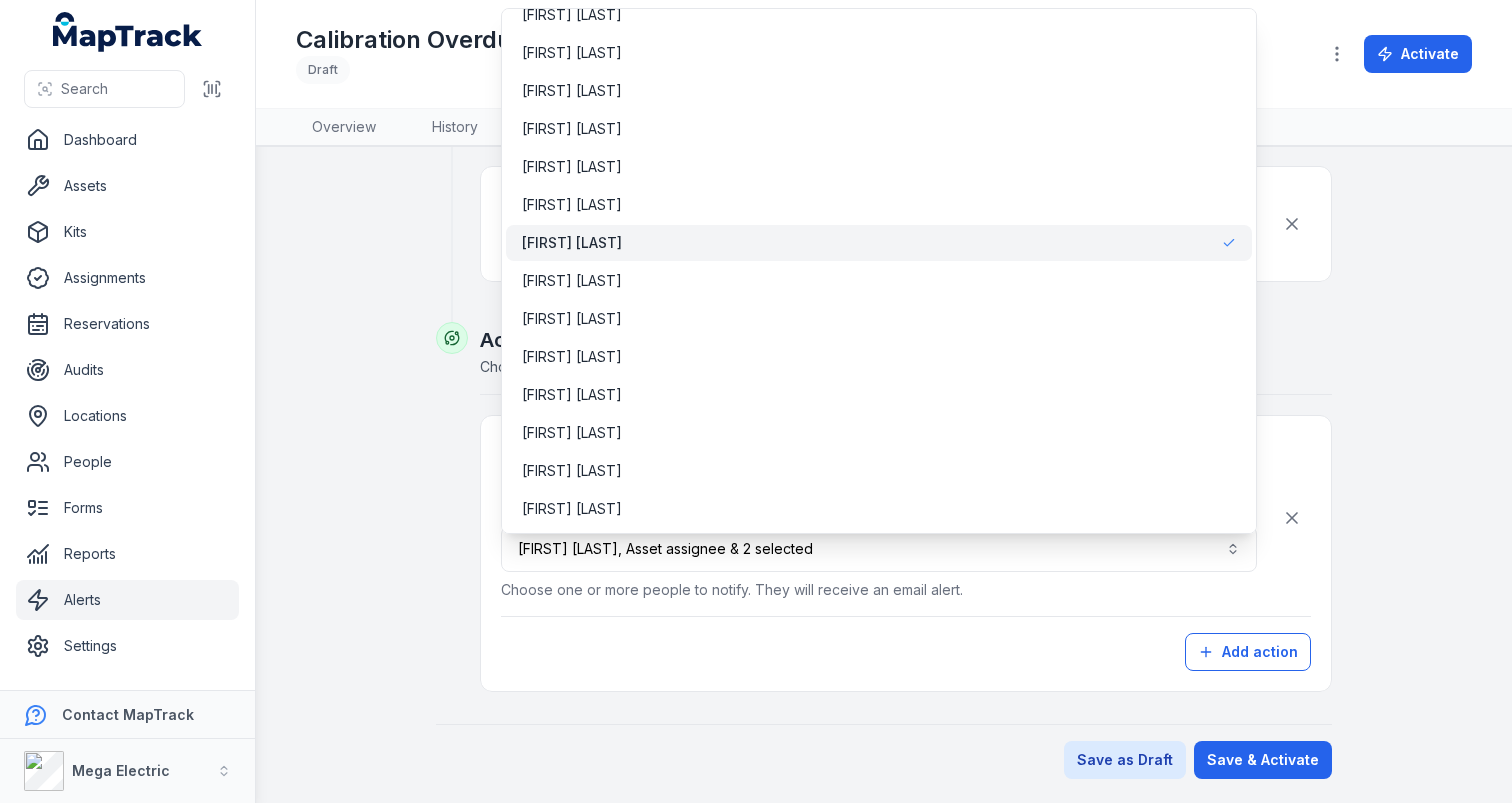 click on "[FIRST] [LAST]" at bounding box center (879, 243) 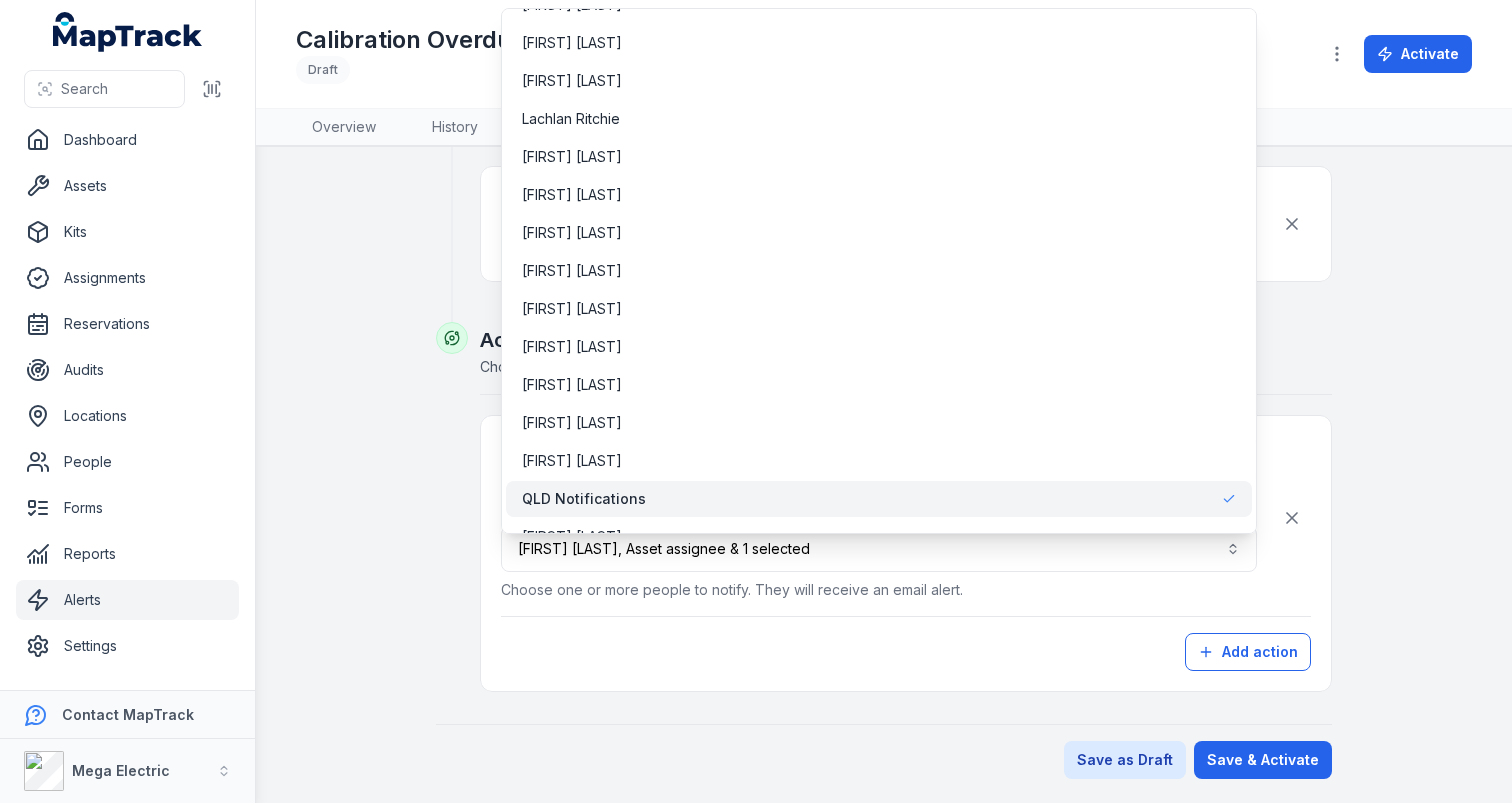 scroll, scrollTop: 817, scrollLeft: 0, axis: vertical 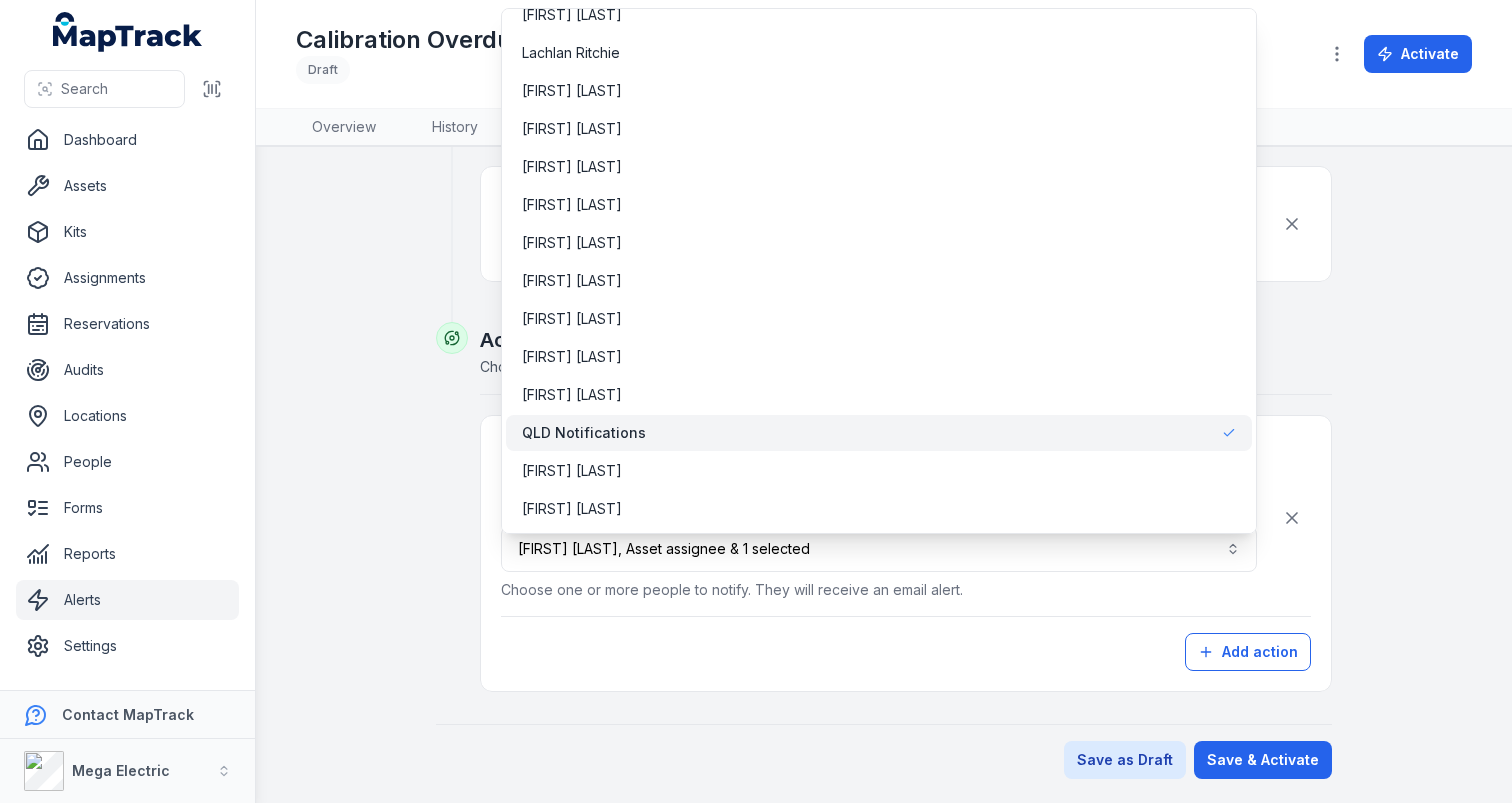 click on "**********" at bounding box center [884, 124] 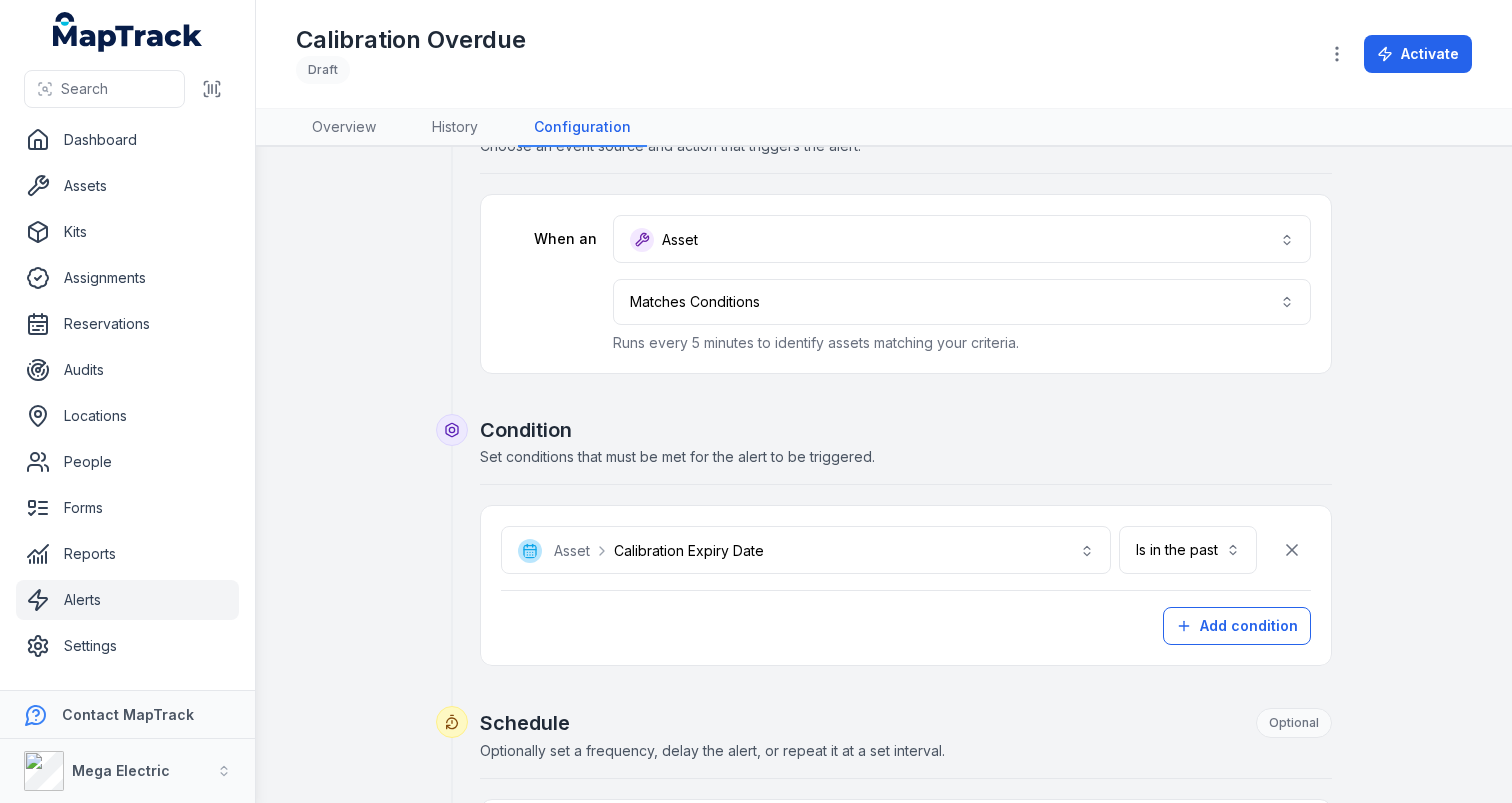 scroll, scrollTop: 701, scrollLeft: 0, axis: vertical 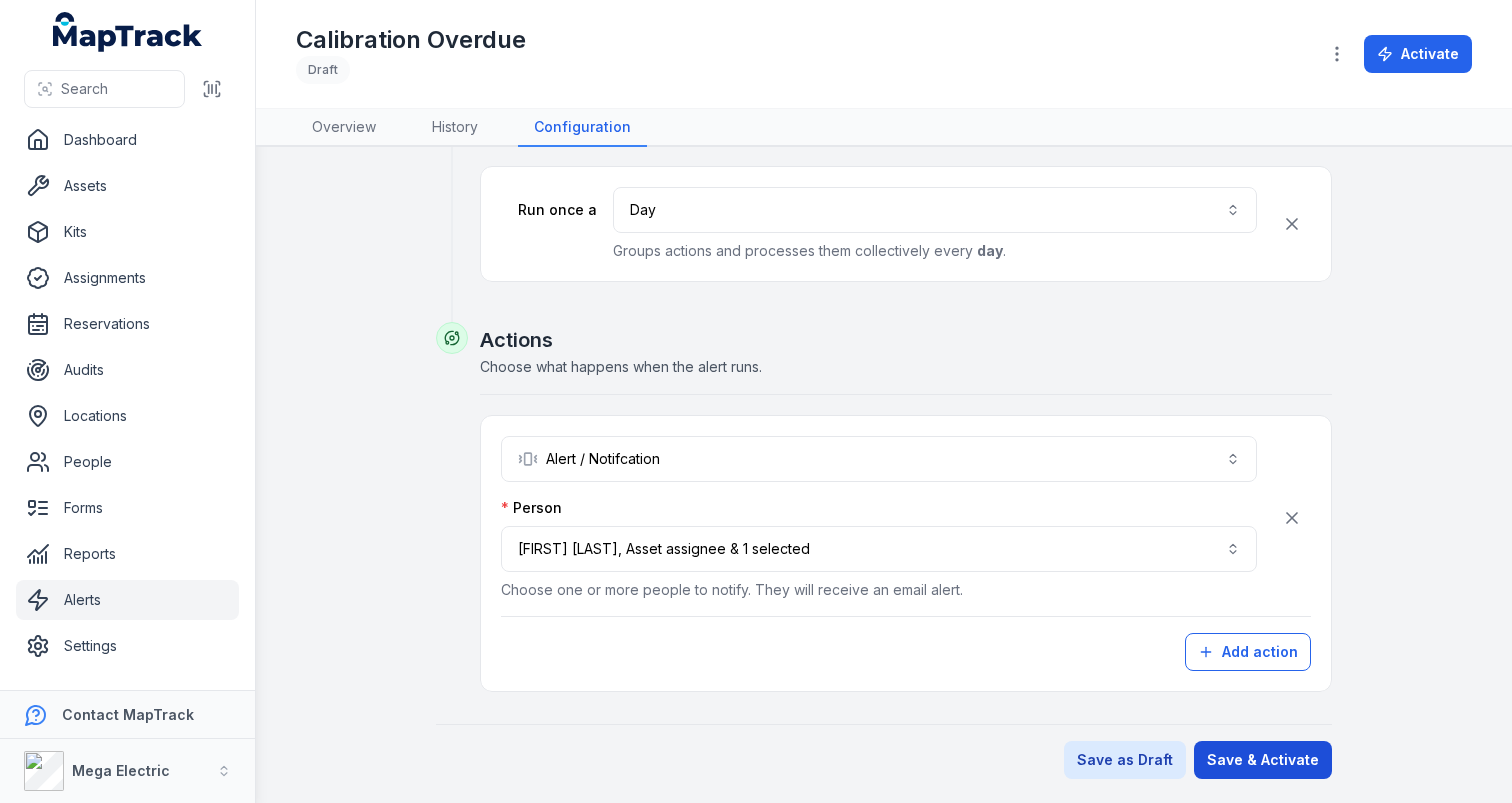 click on "Save & Activate" at bounding box center [1263, 760] 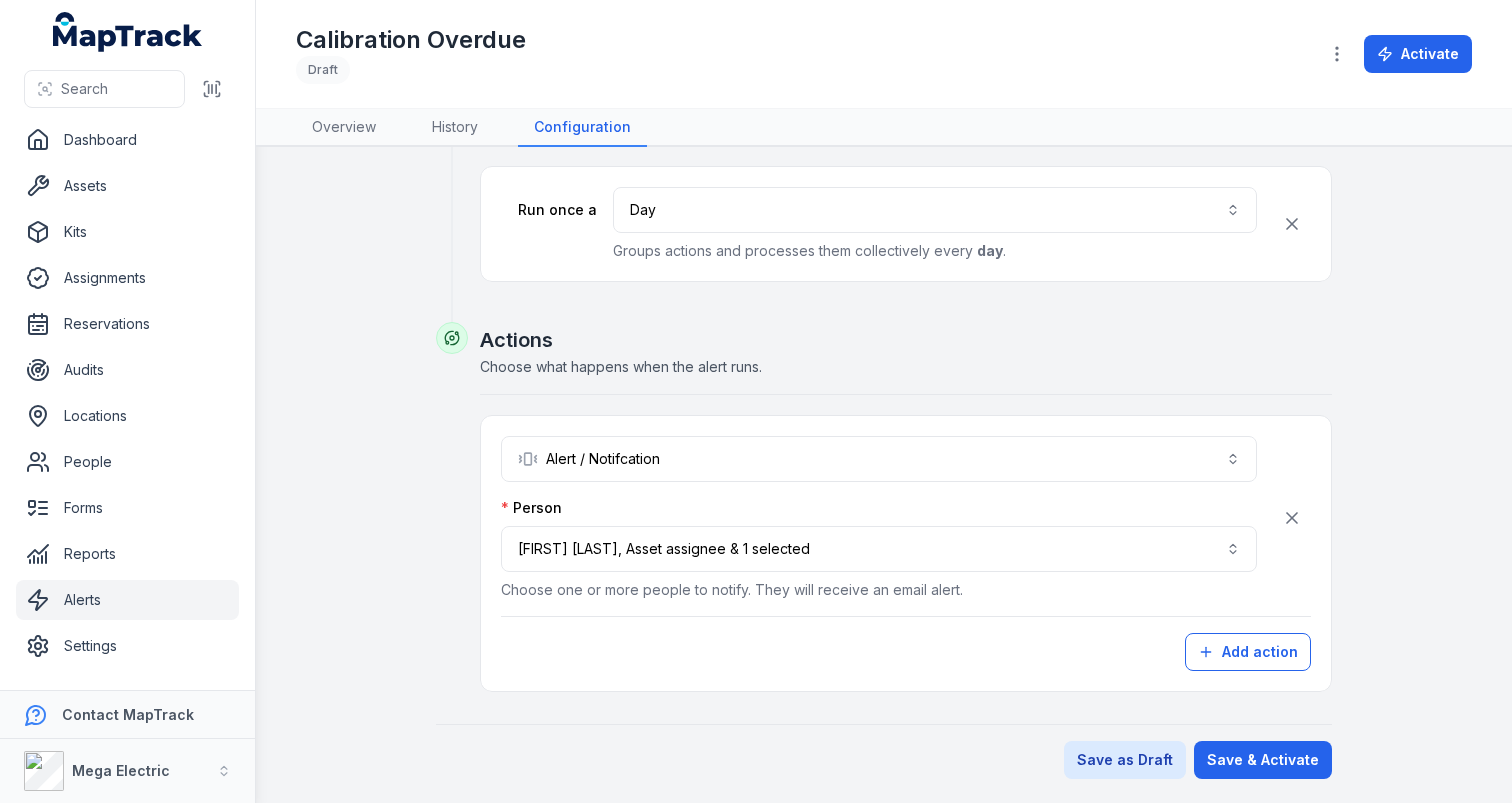 click on "**********" at bounding box center (884, 124) 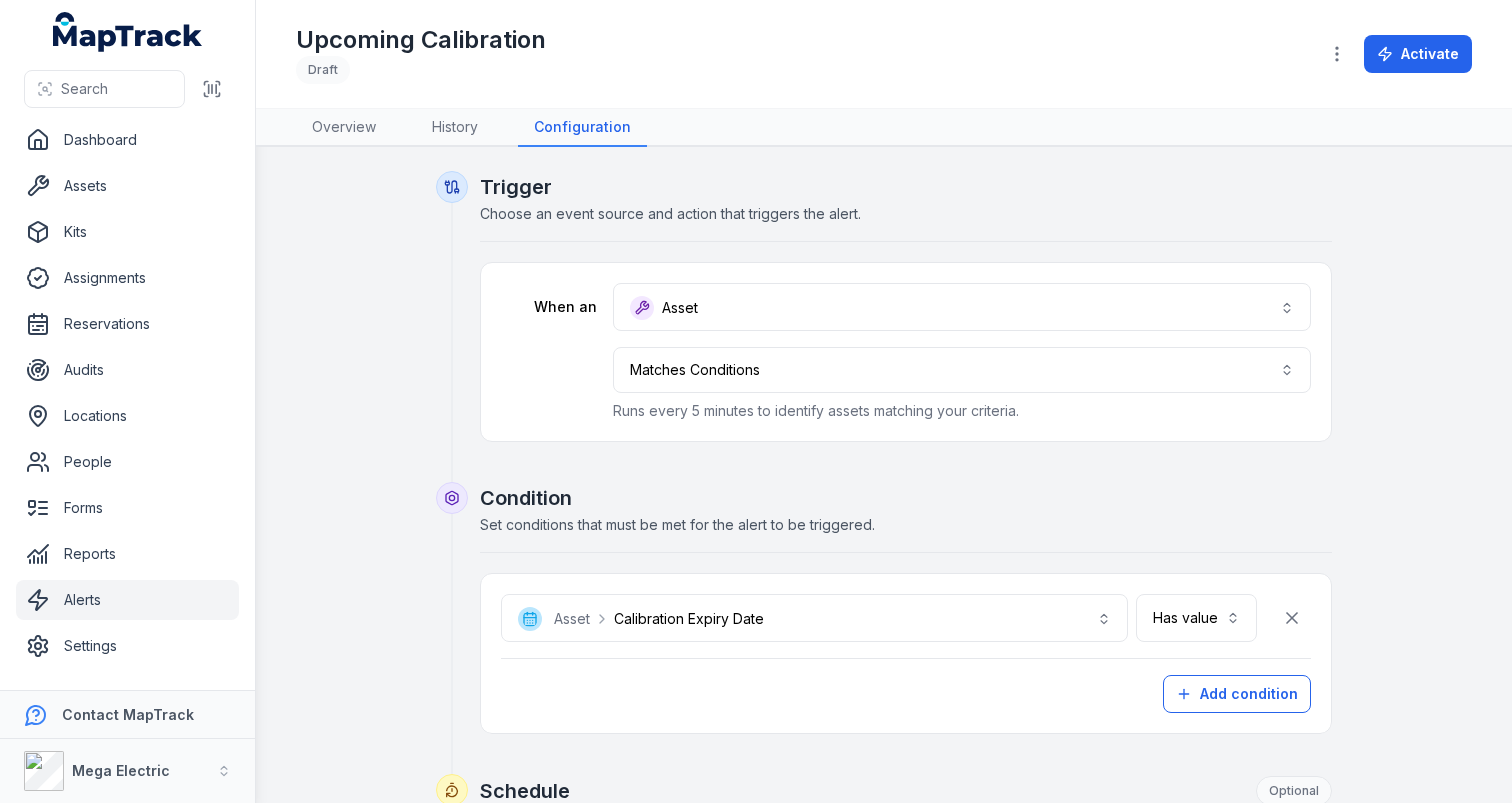 scroll, scrollTop: 0, scrollLeft: 0, axis: both 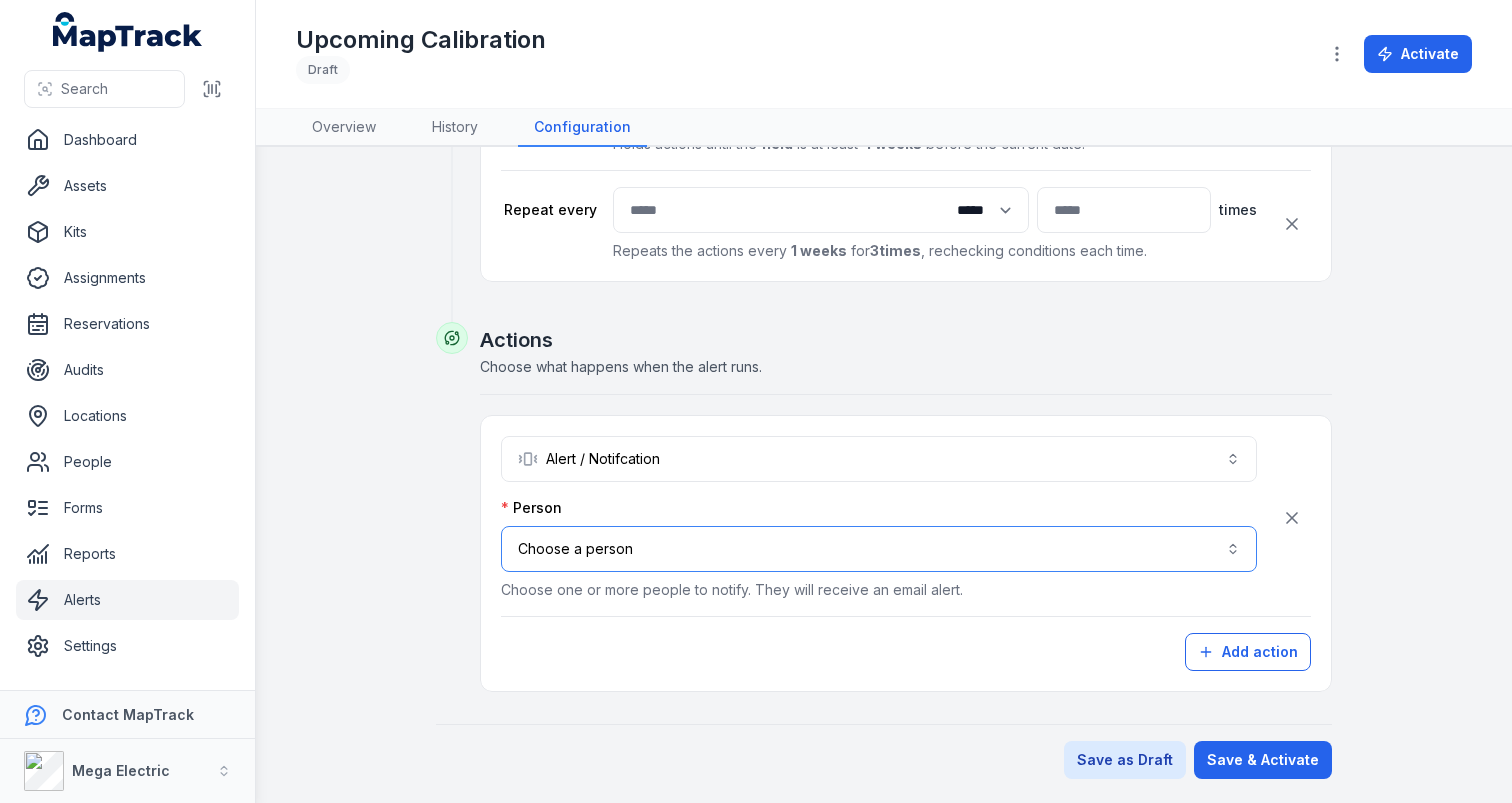 click on "Choose a person" at bounding box center [879, 549] 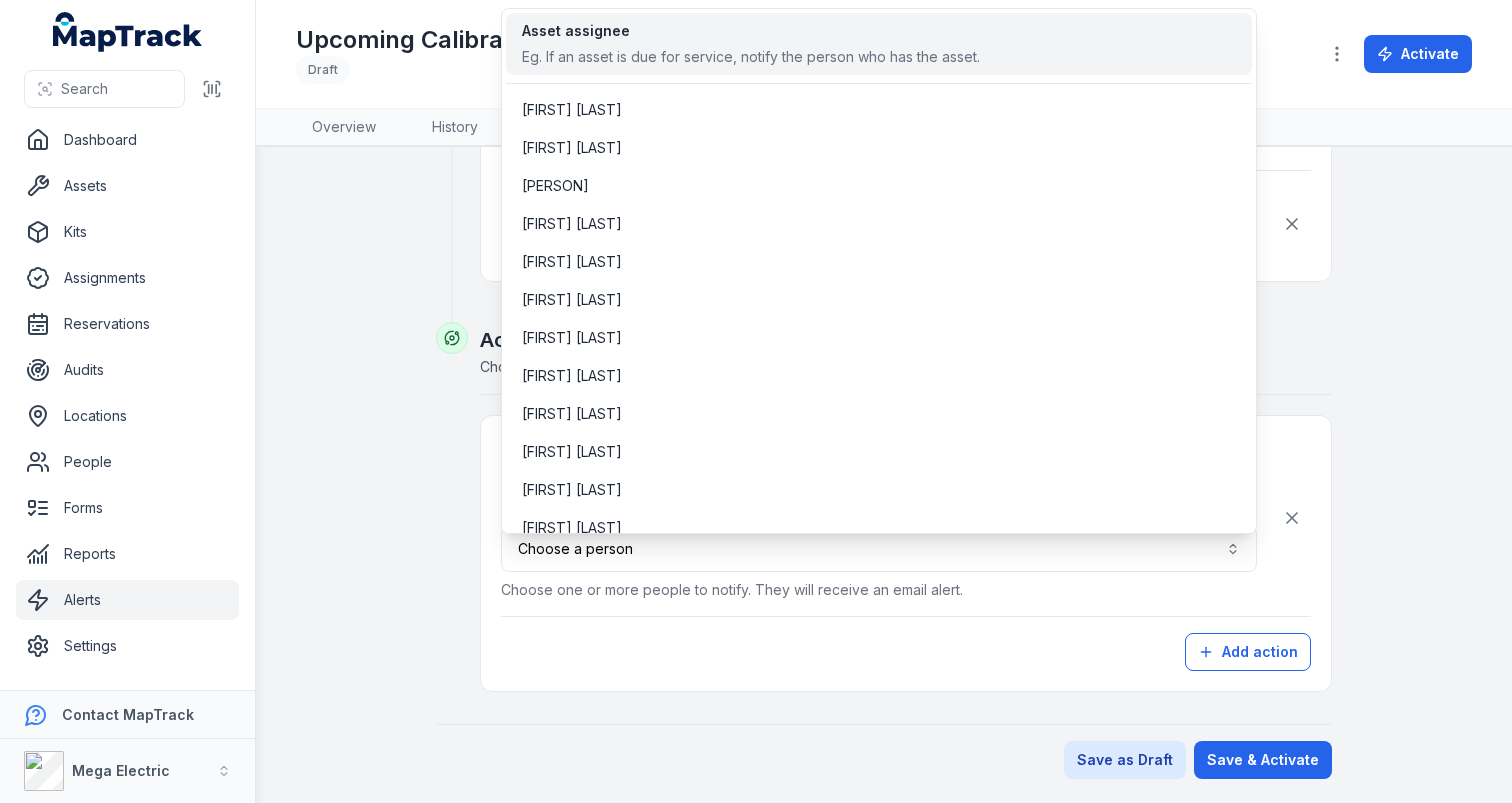 click on "Eg. If an asset is due for service, notify the person who has the asset." at bounding box center [751, 57] 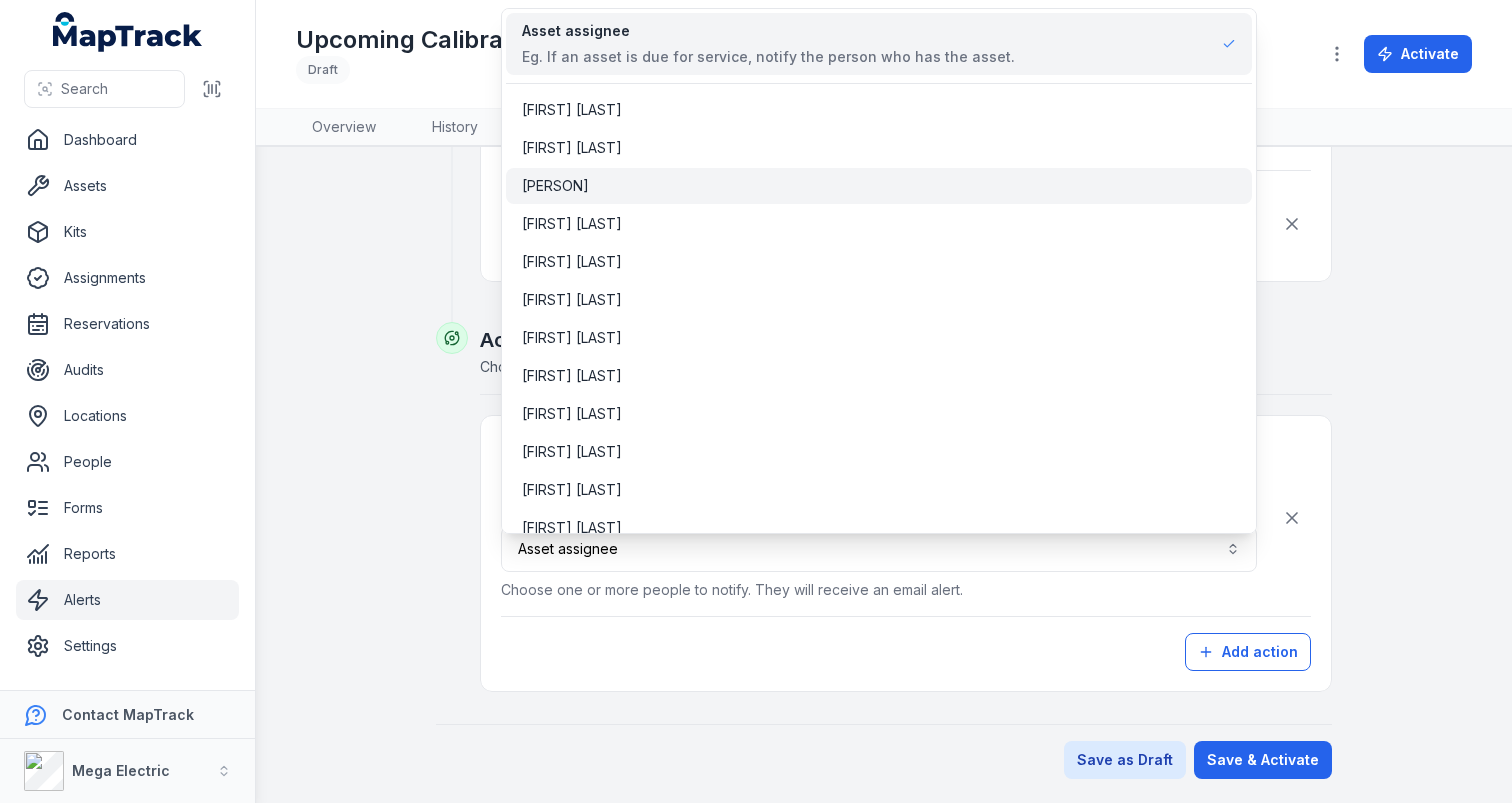 click on "[PERSON]" at bounding box center (879, 186) 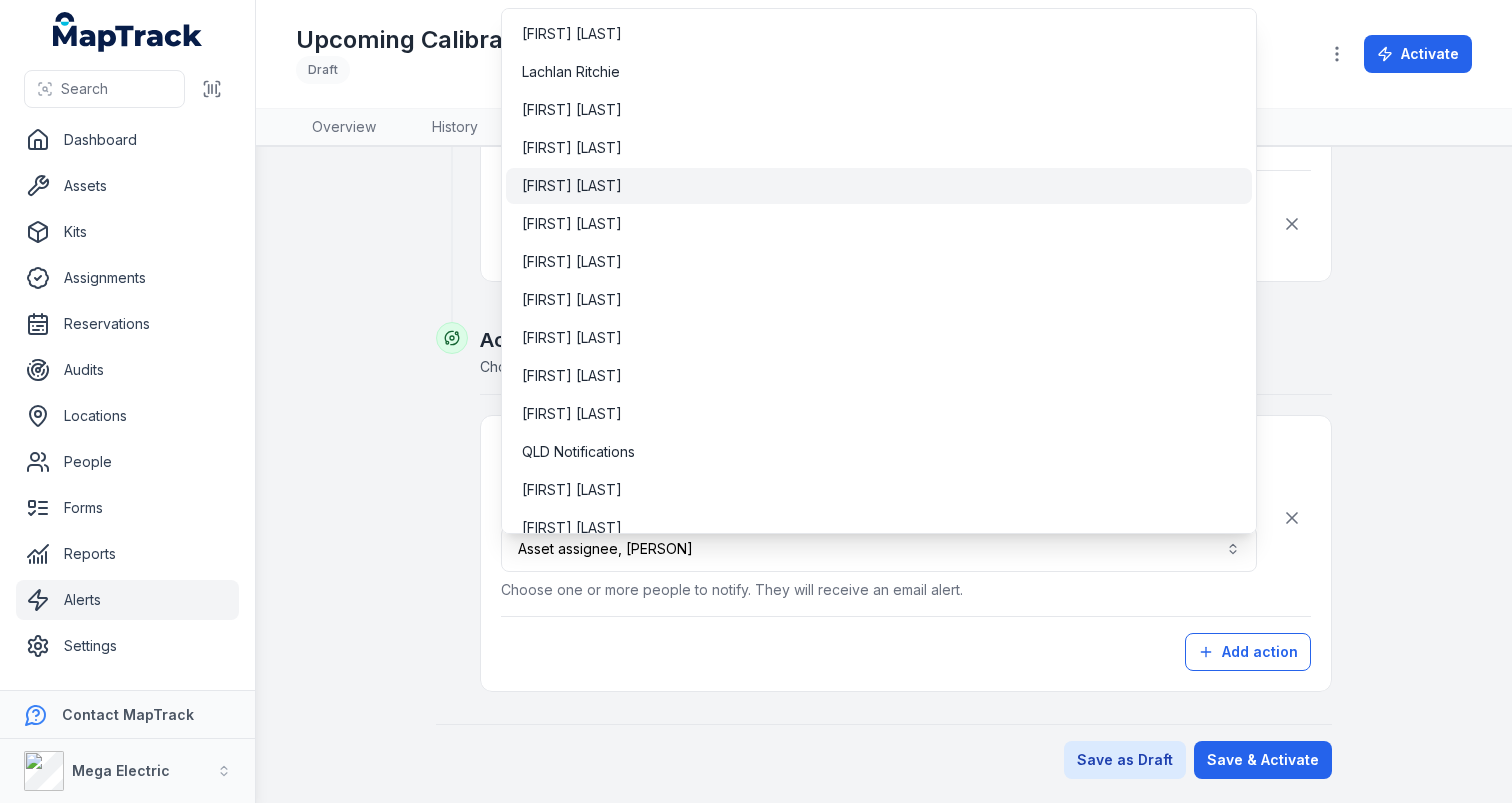 scroll, scrollTop: 1043, scrollLeft: 0, axis: vertical 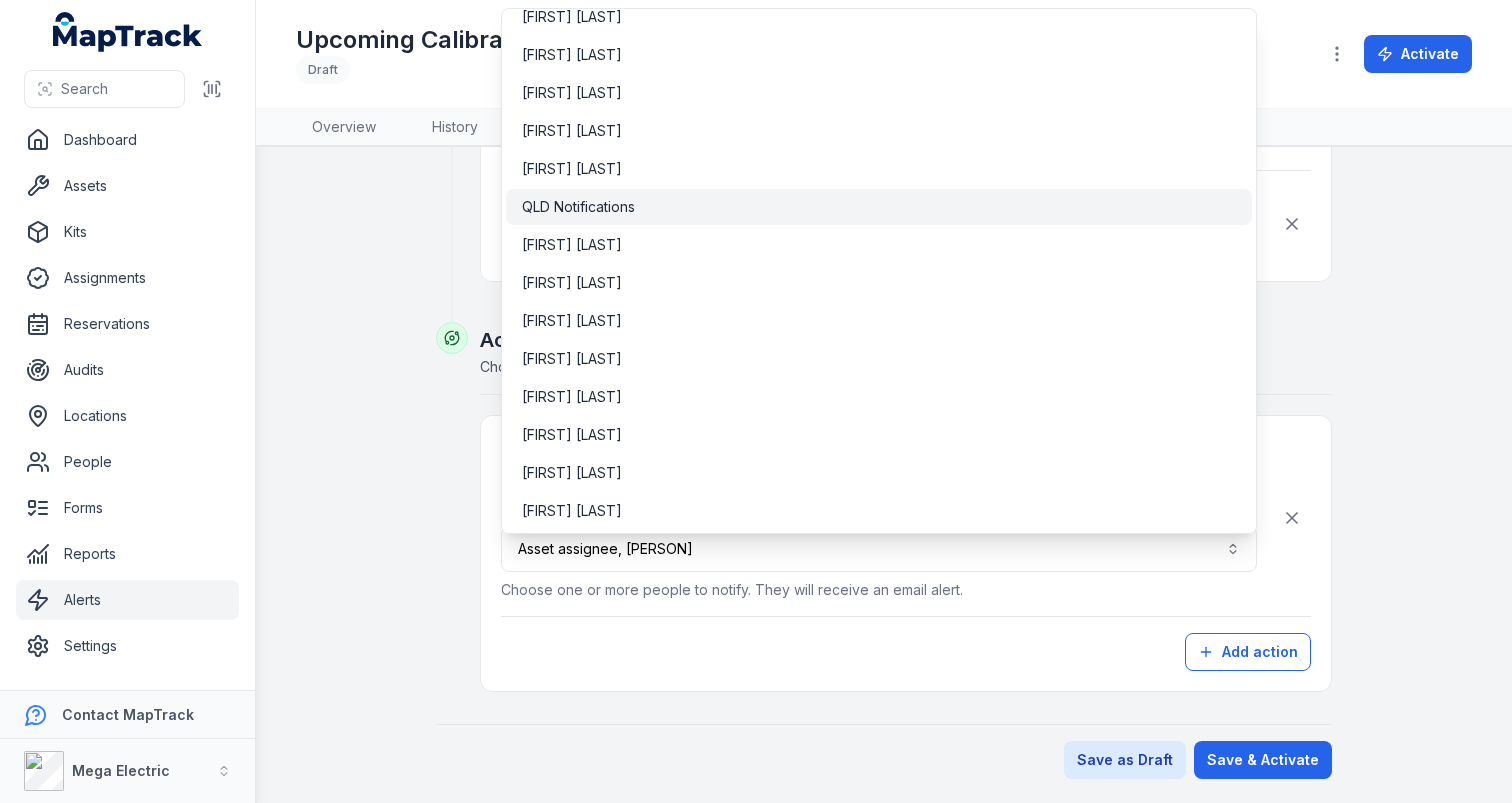 click on "QLD Notifications" at bounding box center (879, 207) 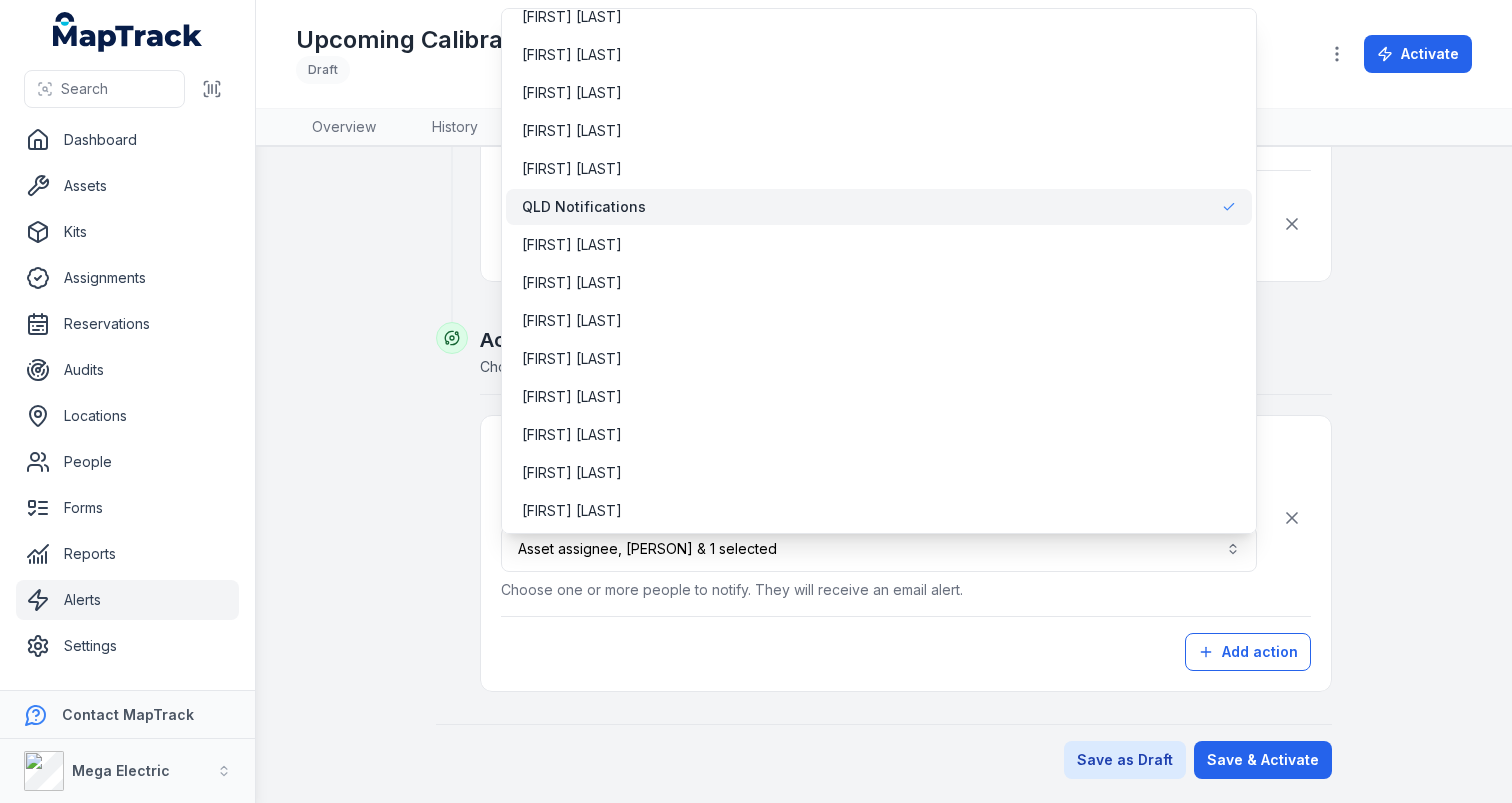 click on "**********" at bounding box center (884, 475) 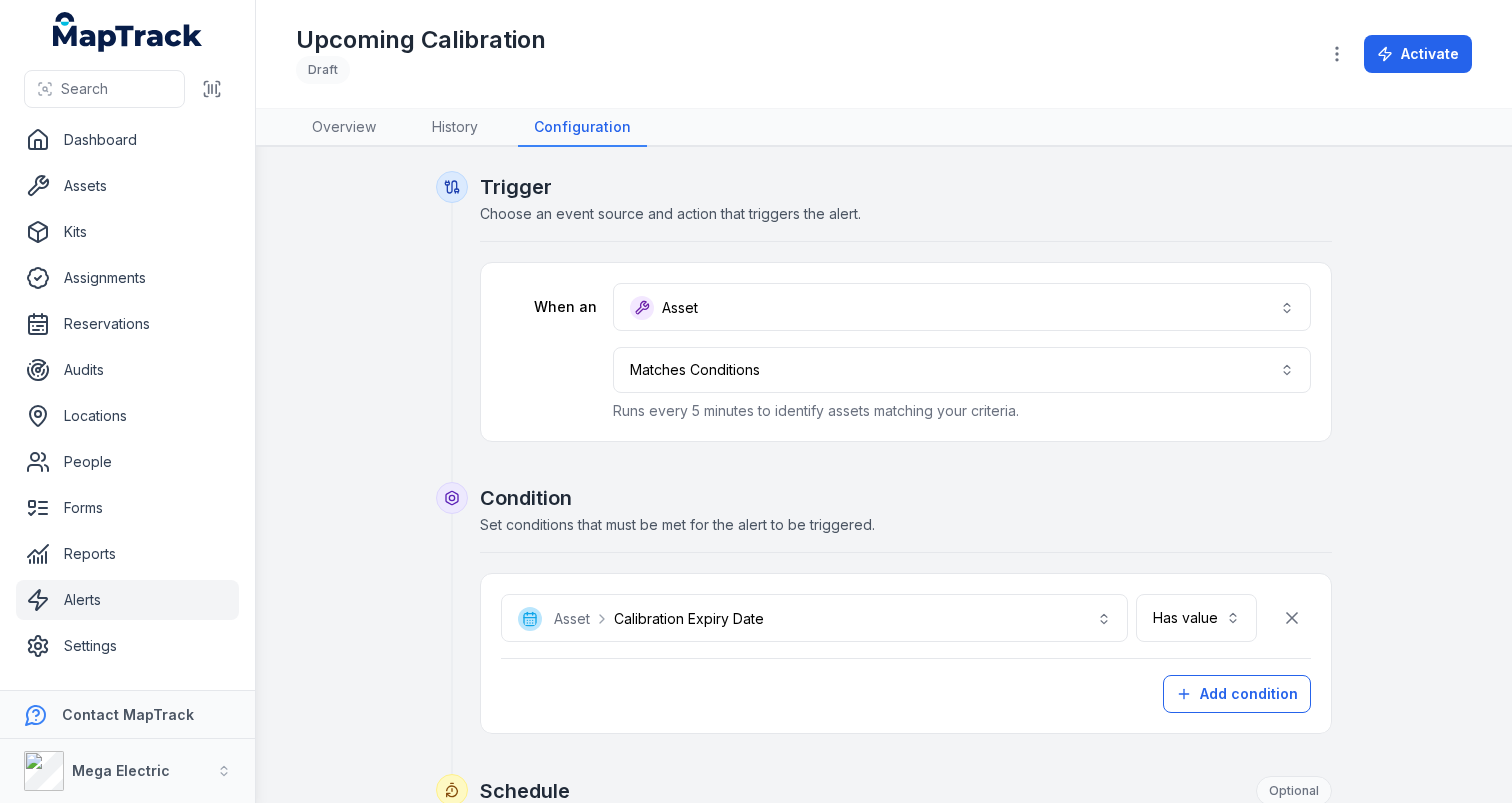 scroll, scrollTop: 124, scrollLeft: 0, axis: vertical 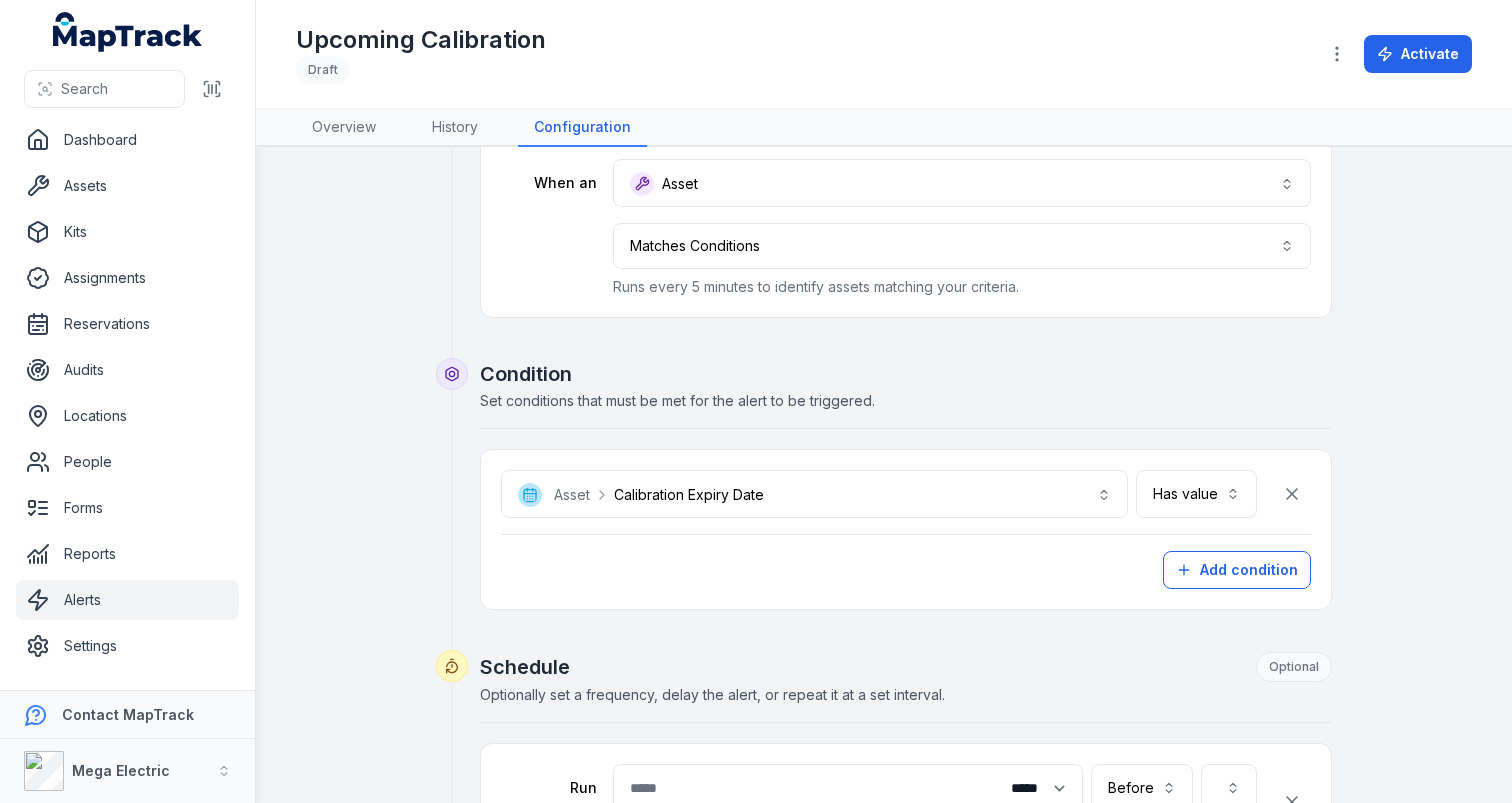 click on "Condition Set conditions that must be met for the alert to be triggered." at bounding box center [906, 394] 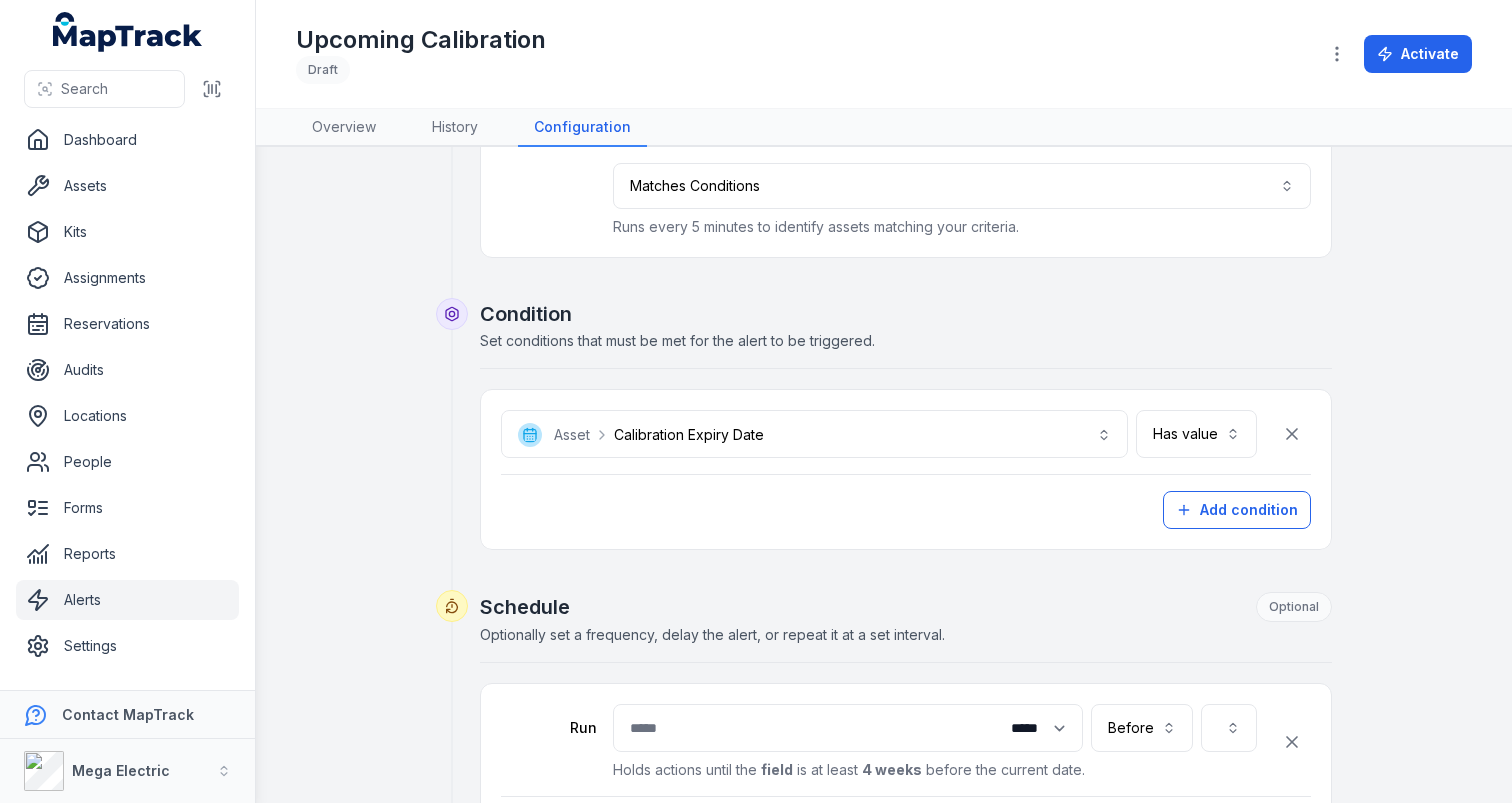 scroll, scrollTop: 186, scrollLeft: 0, axis: vertical 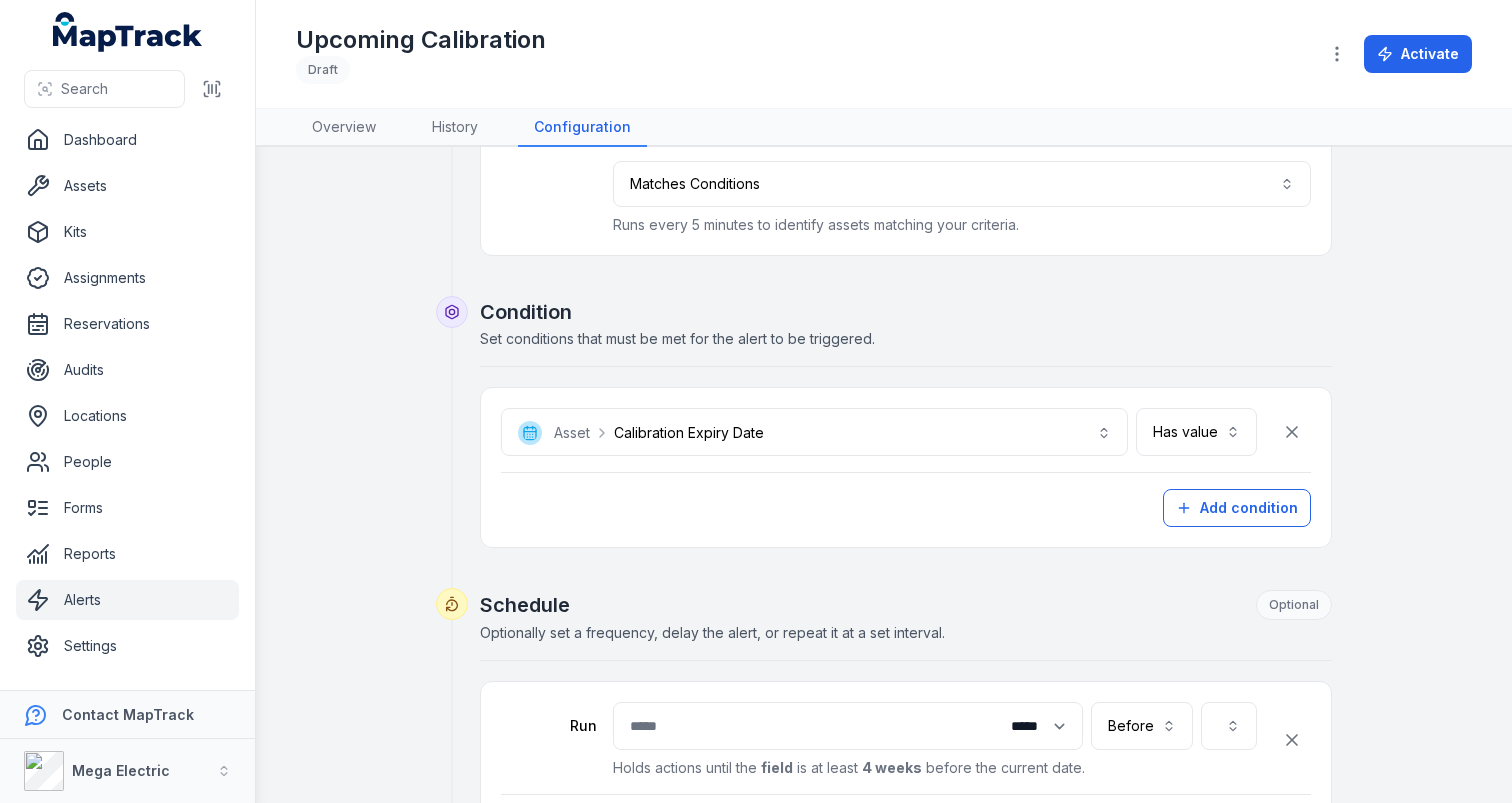 click on "**********" at bounding box center [884, 694] 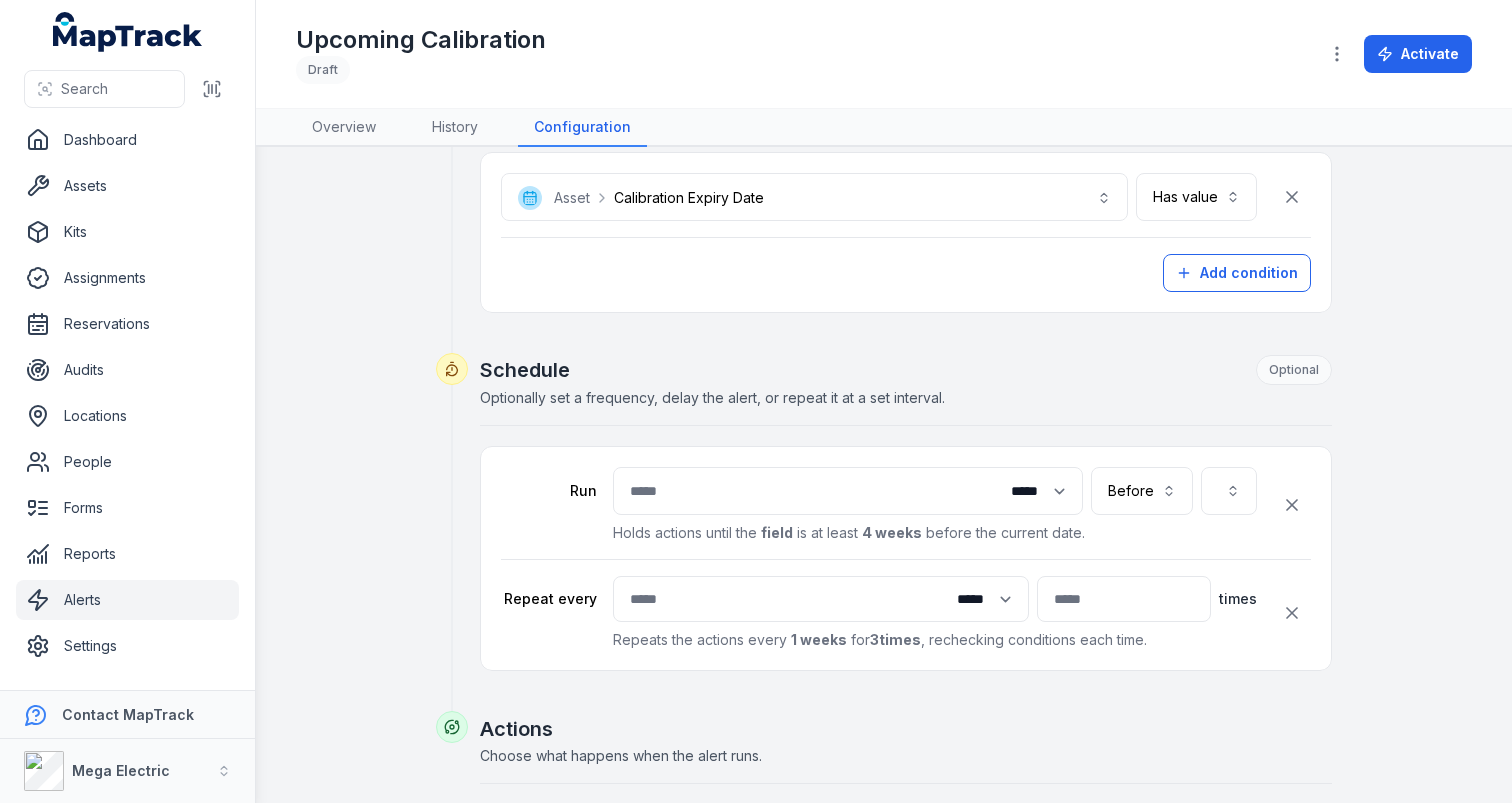 scroll, scrollTop: 439, scrollLeft: 0, axis: vertical 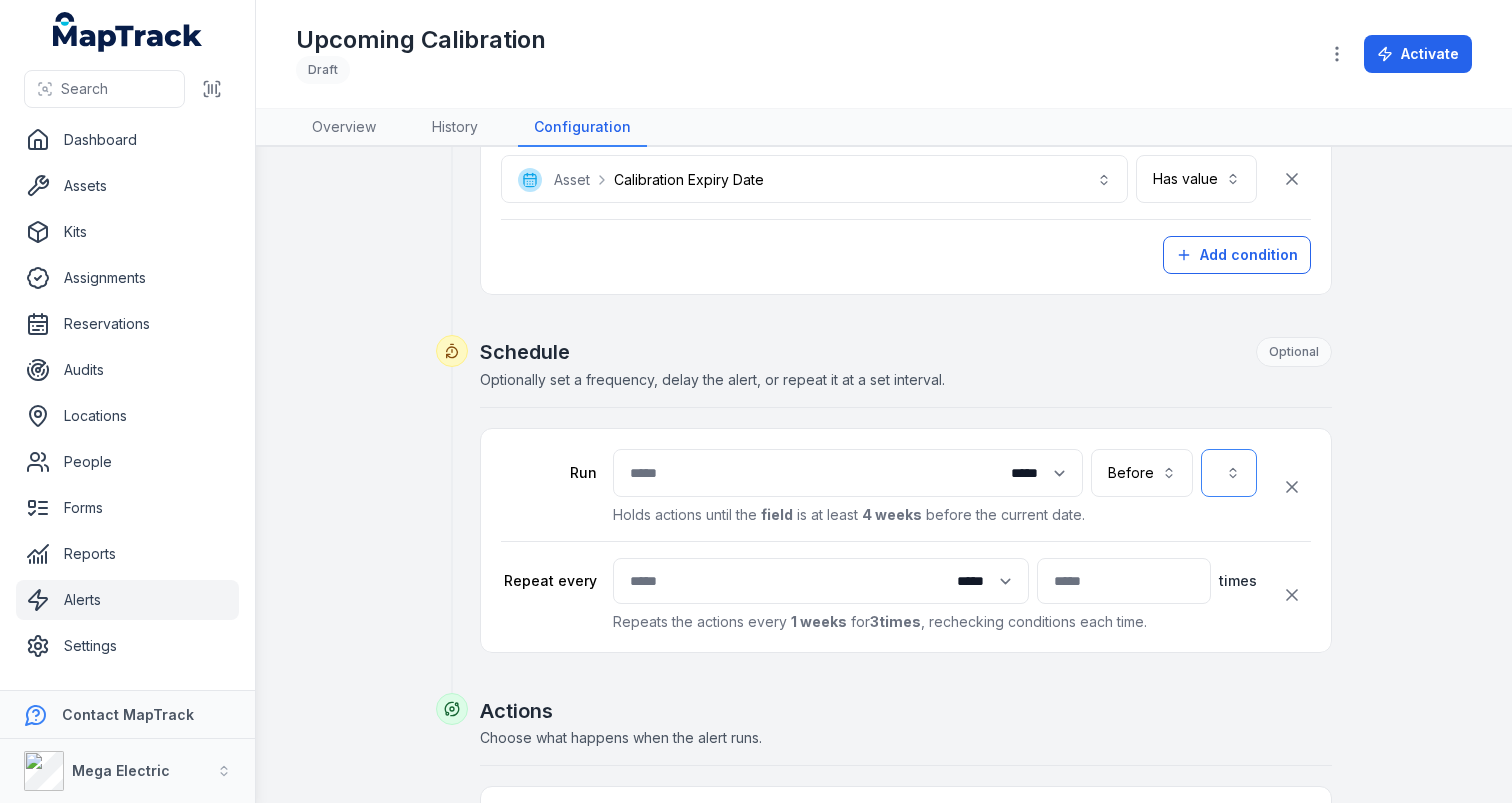 click at bounding box center (1229, 473) 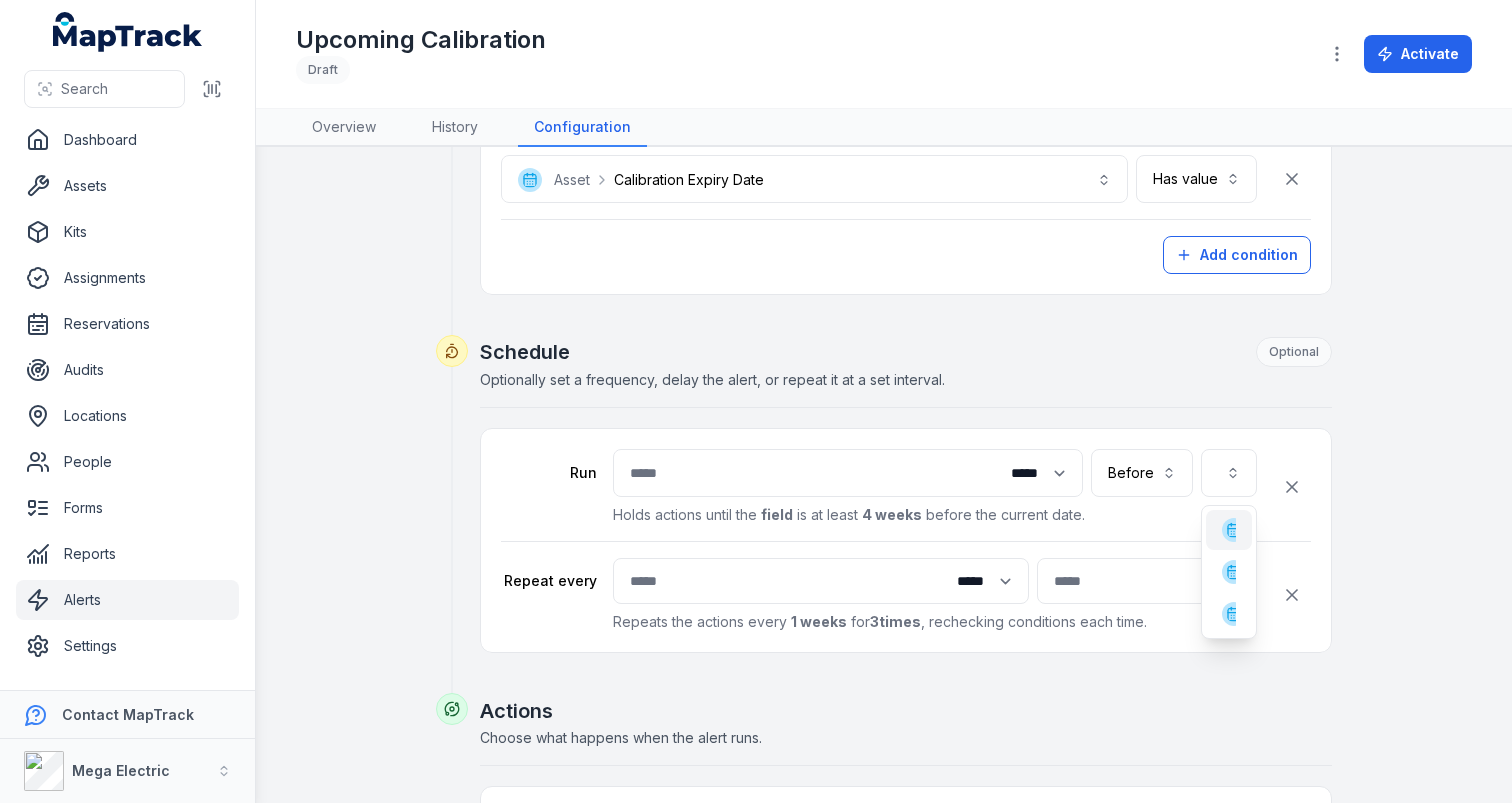 click 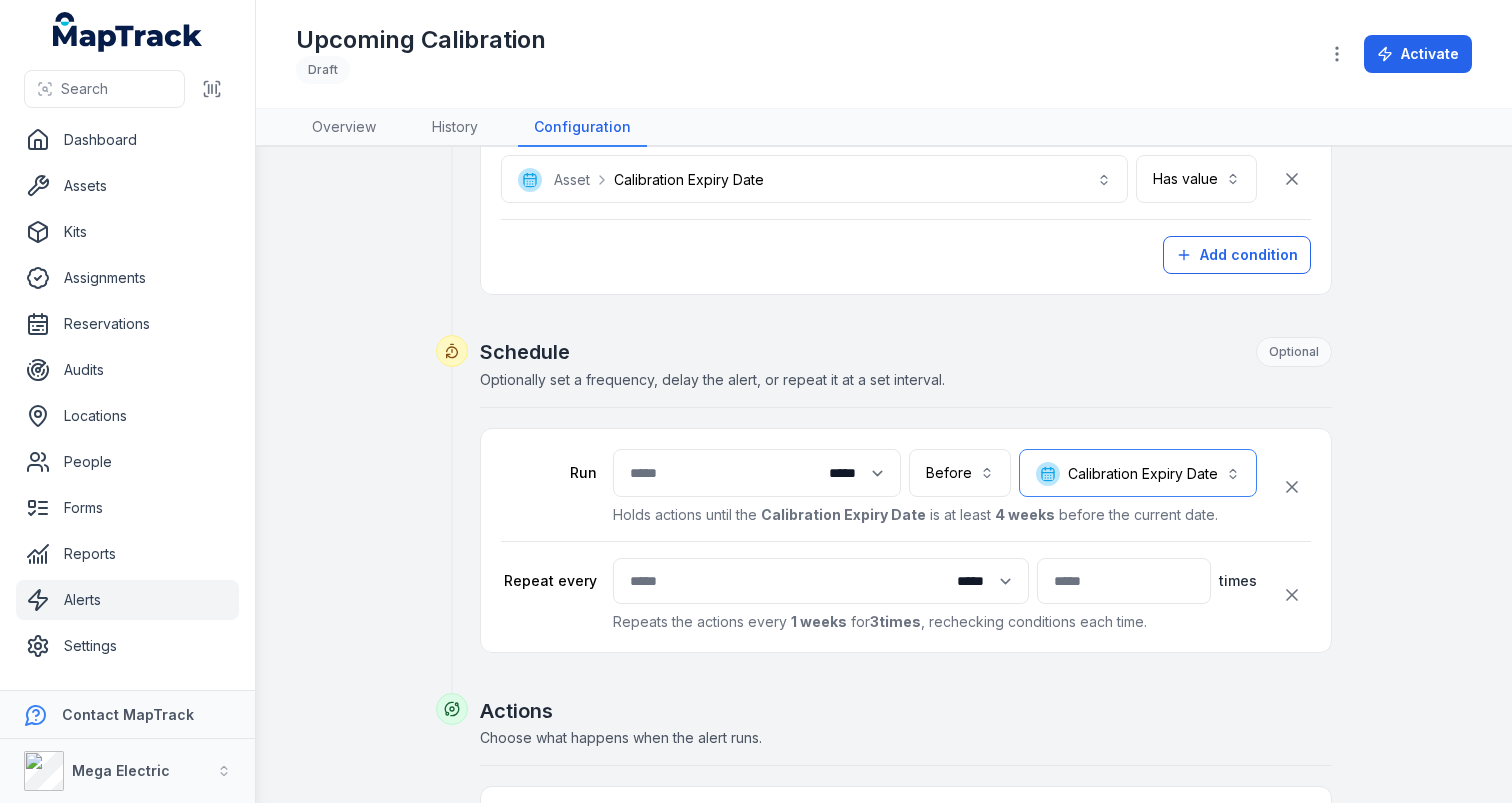 click on "**********" at bounding box center [1138, 473] 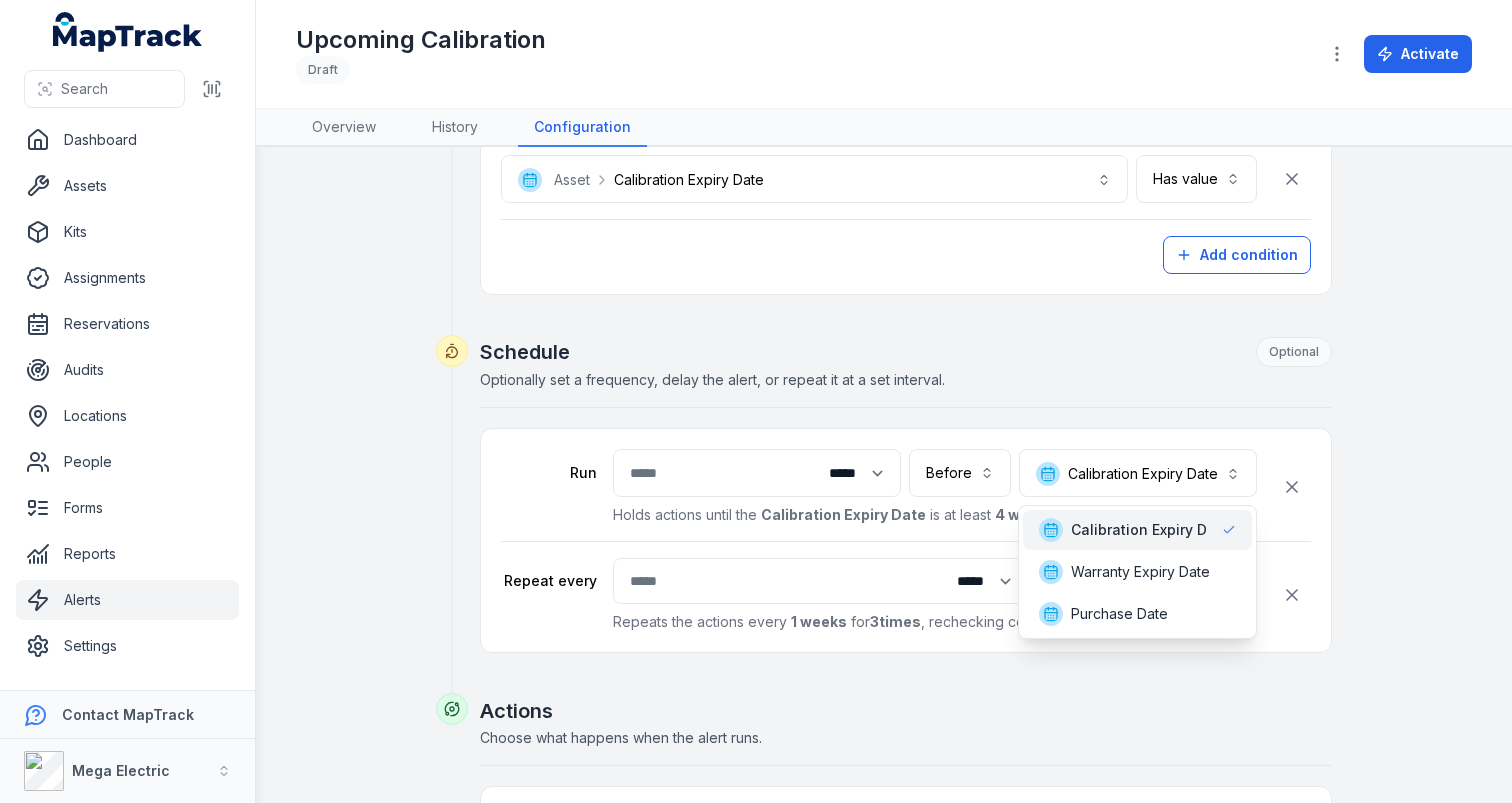 click on "**********" at bounding box center (884, 441) 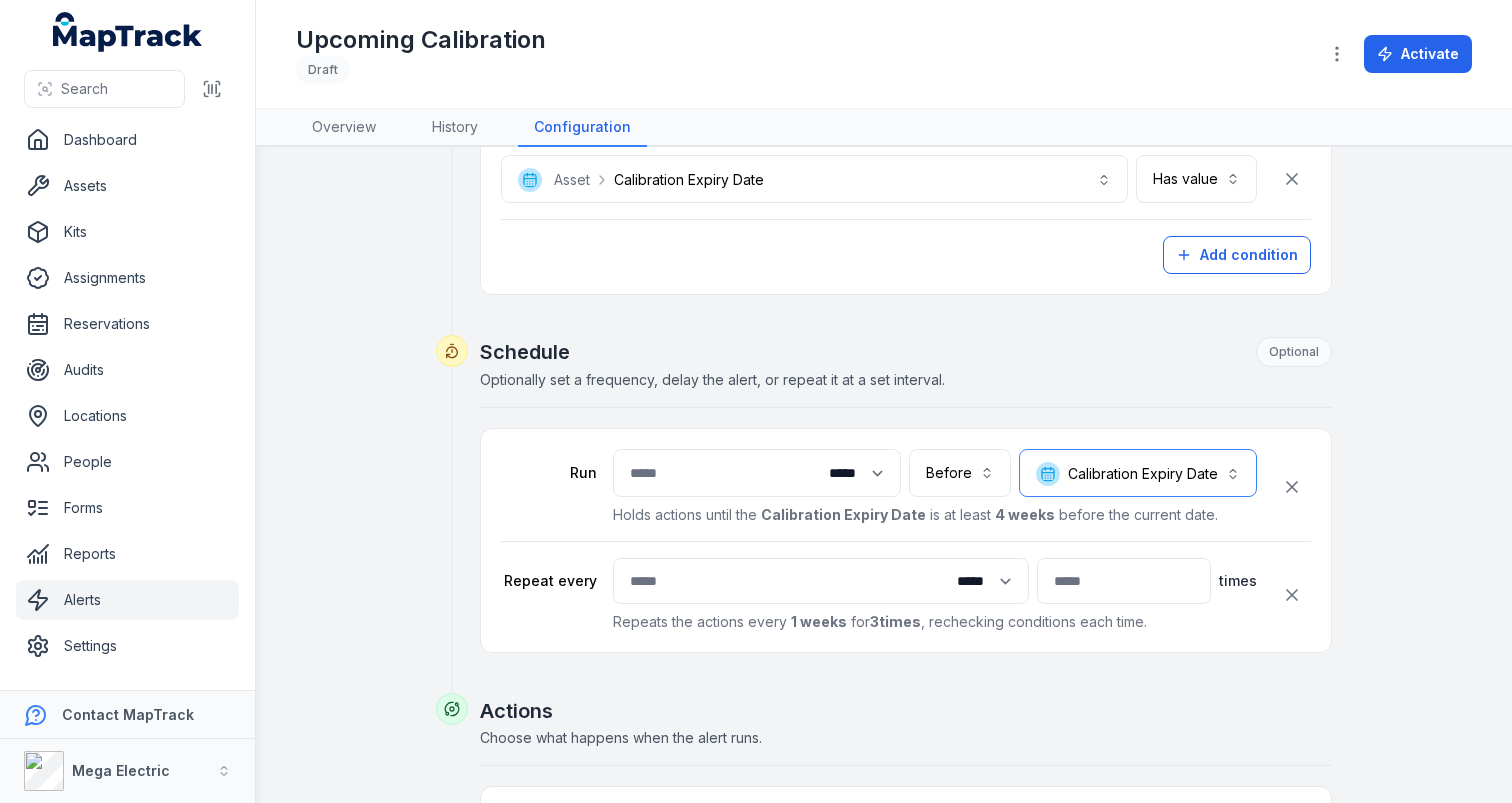 click on "**********" at bounding box center (1138, 473) 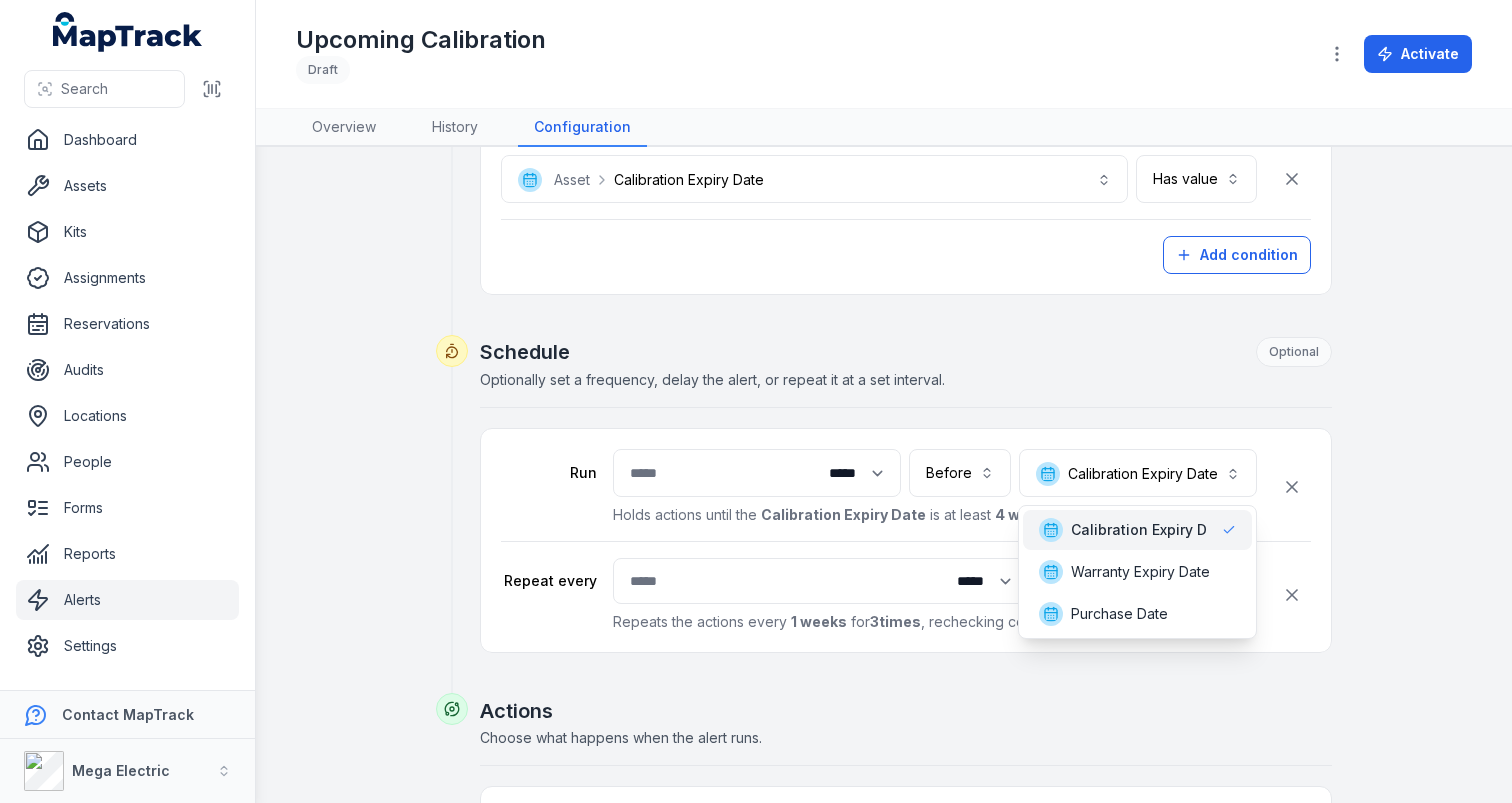 click on "**********" at bounding box center [884, 441] 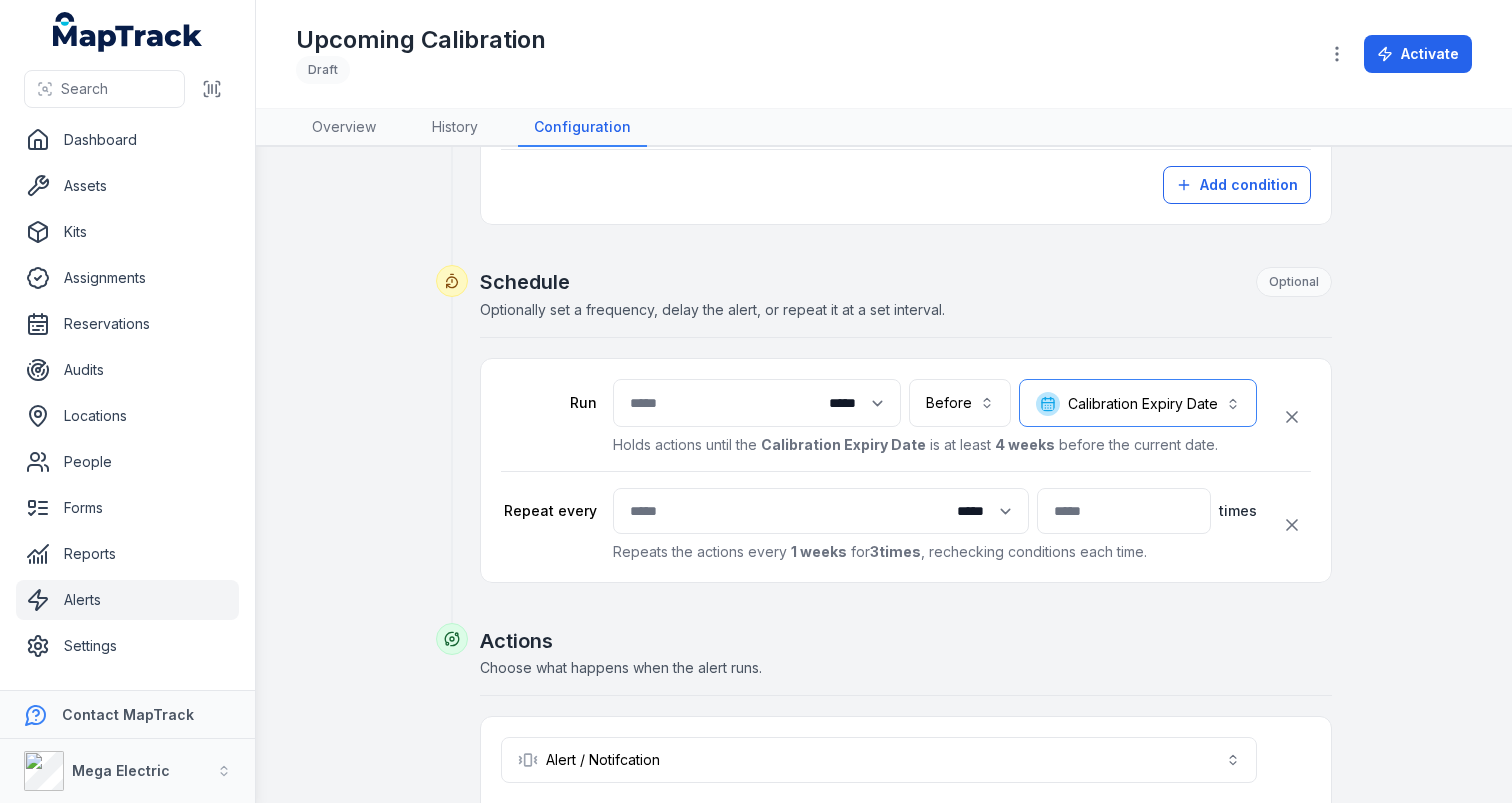 scroll, scrollTop: 511, scrollLeft: 0, axis: vertical 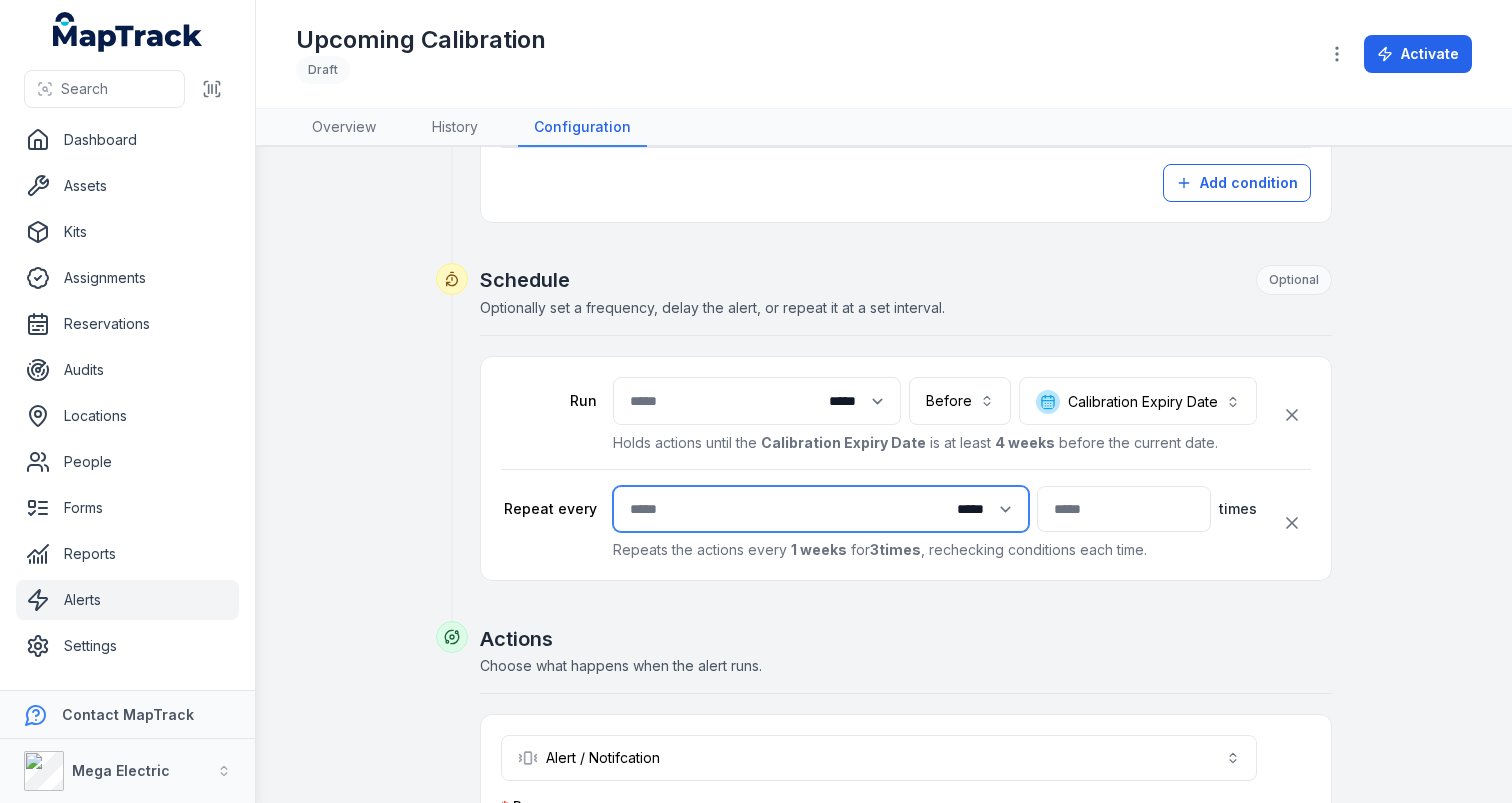 click on "*" at bounding box center (821, 509) 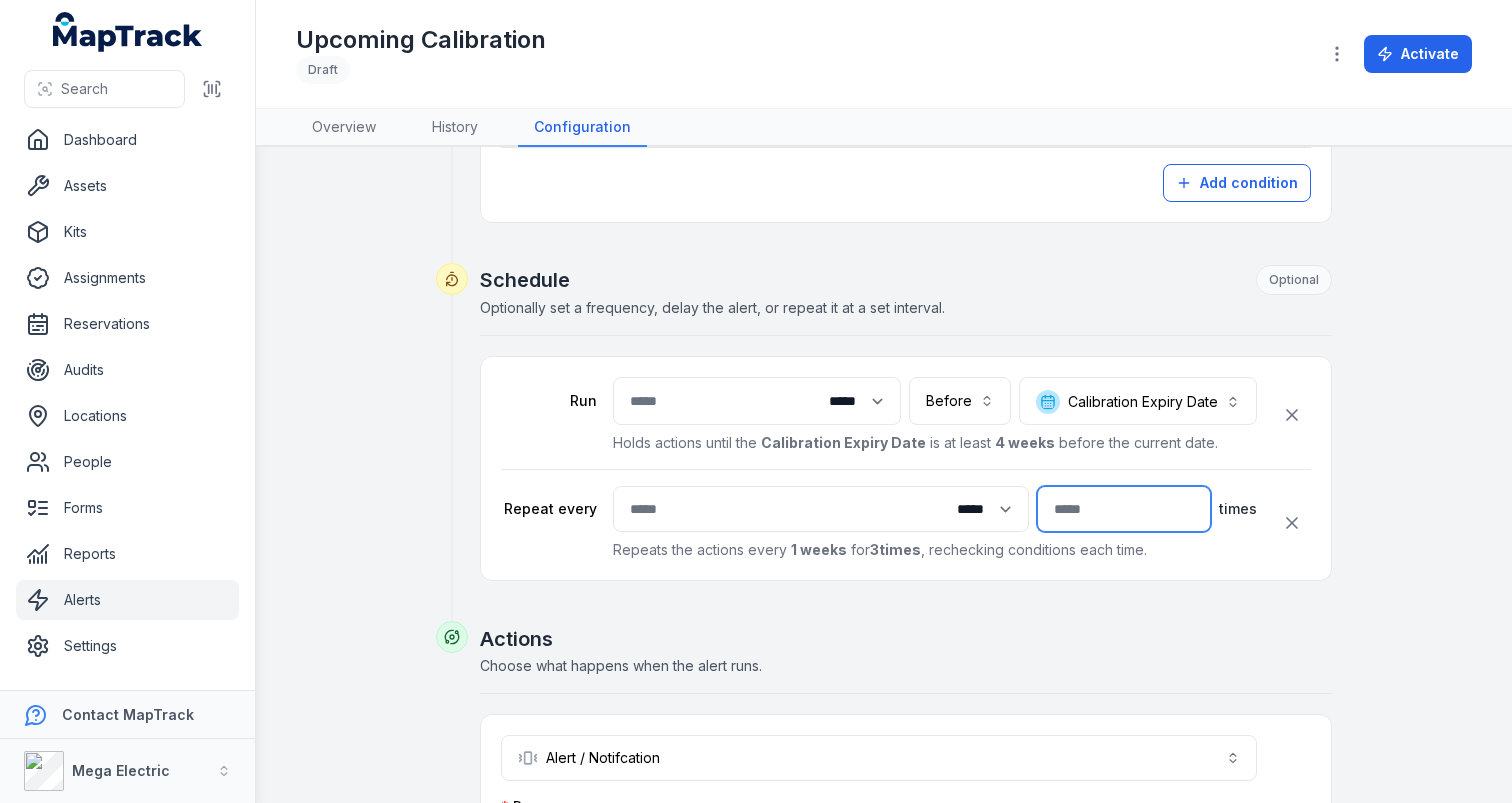 click on "*" at bounding box center (1124, 509) 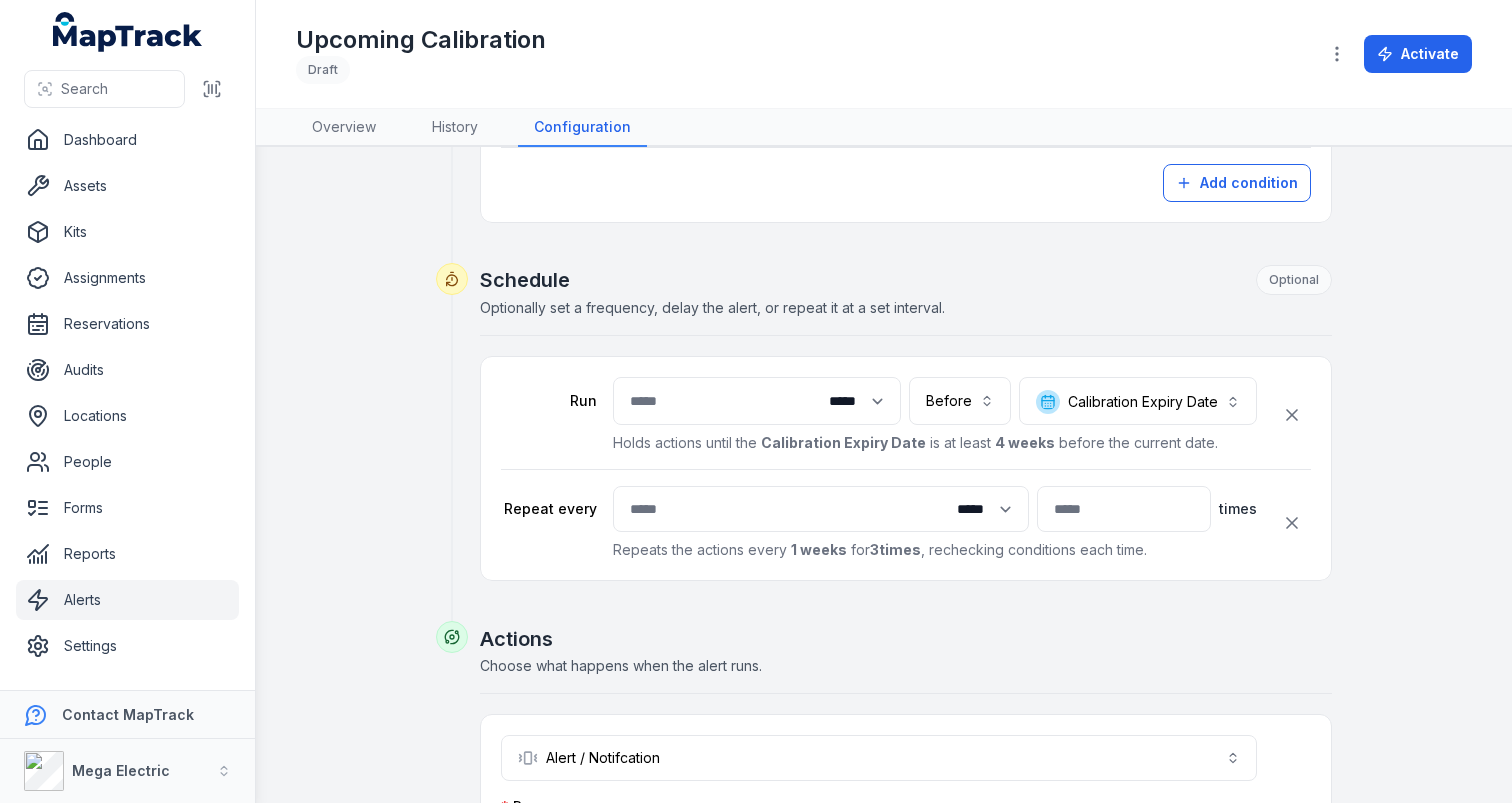 click on "**********" at bounding box center (906, 468) 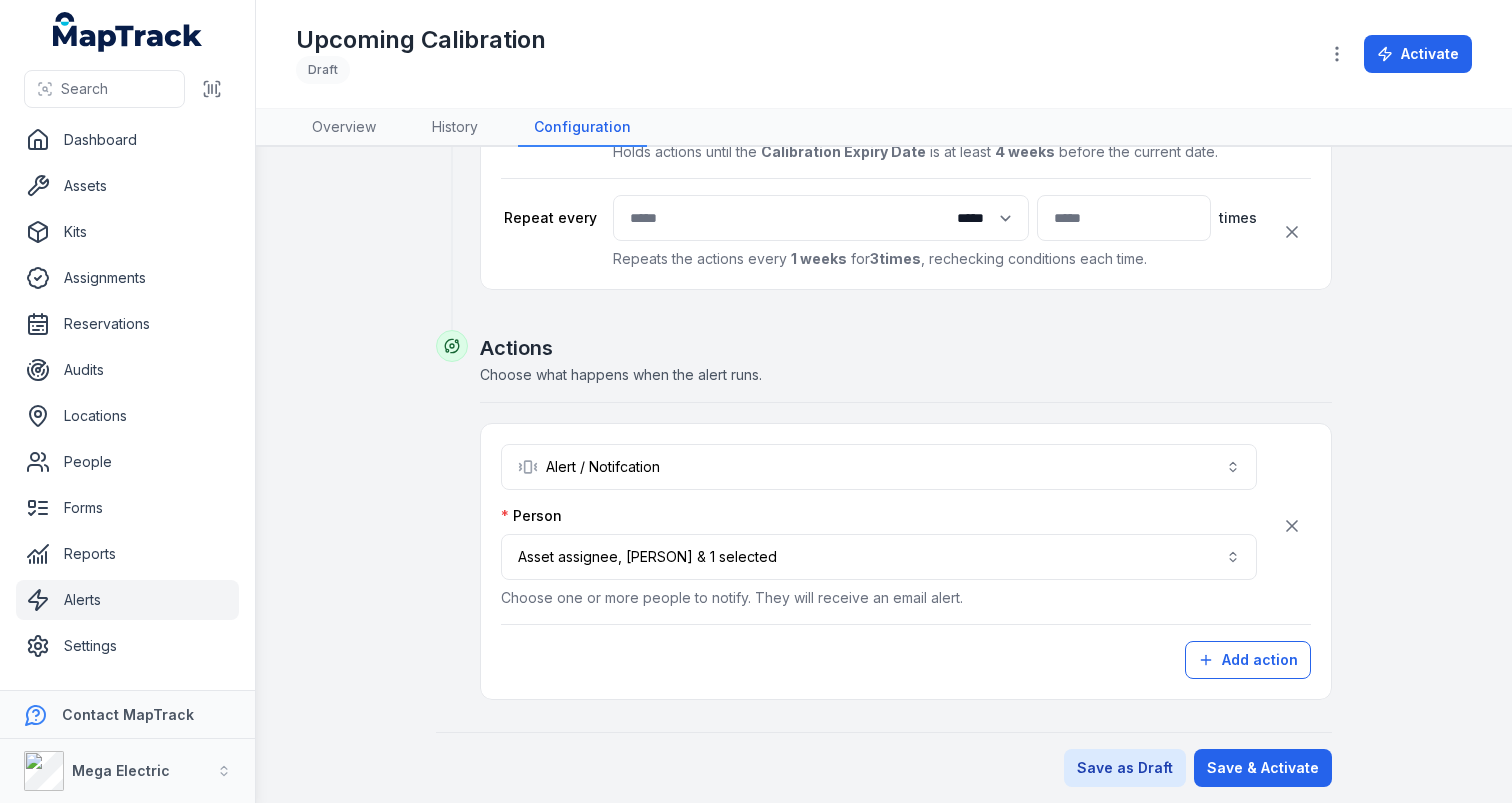 scroll, scrollTop: 810, scrollLeft: 0, axis: vertical 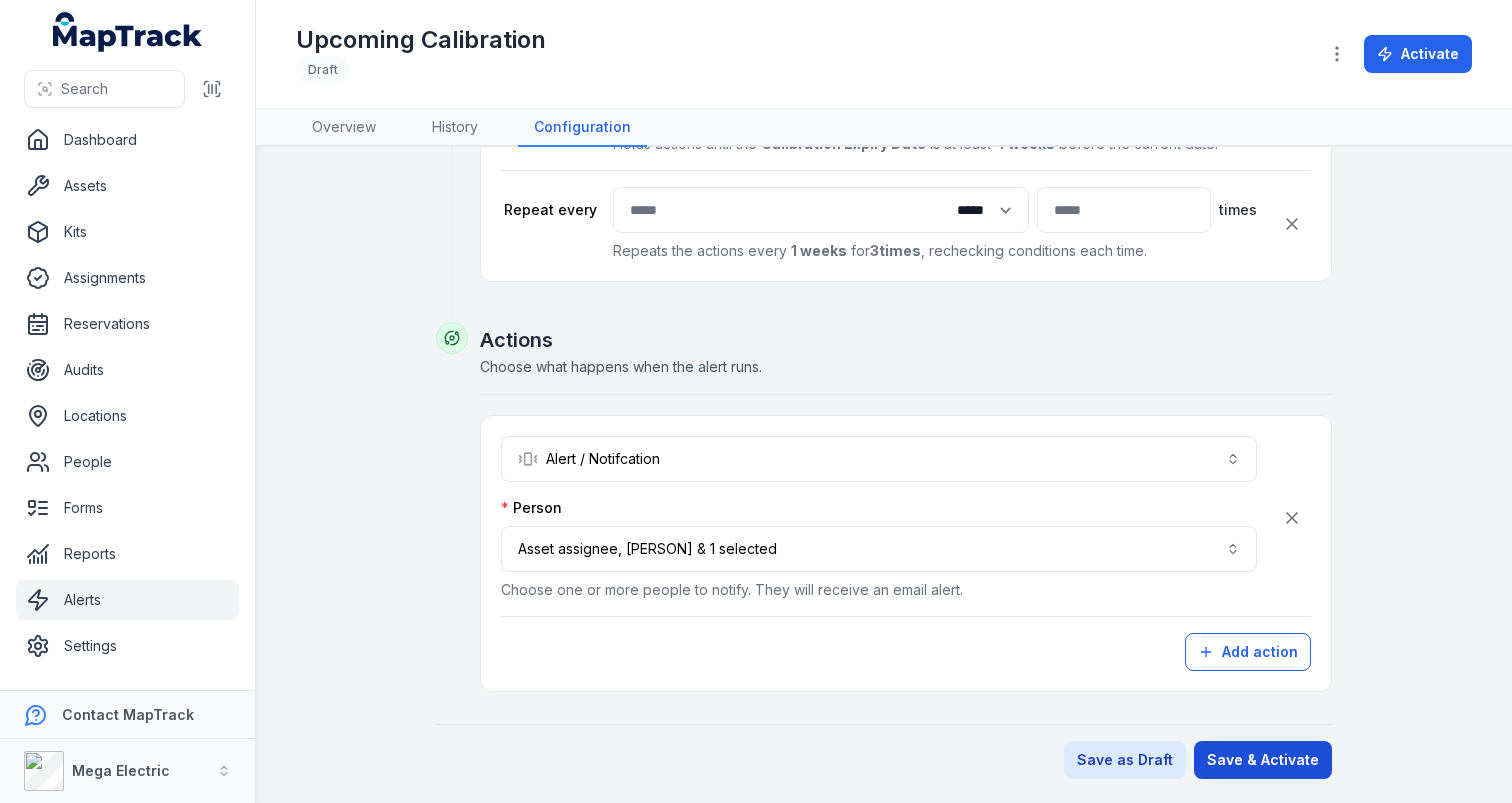 click on "Save & Activate" at bounding box center [1263, 760] 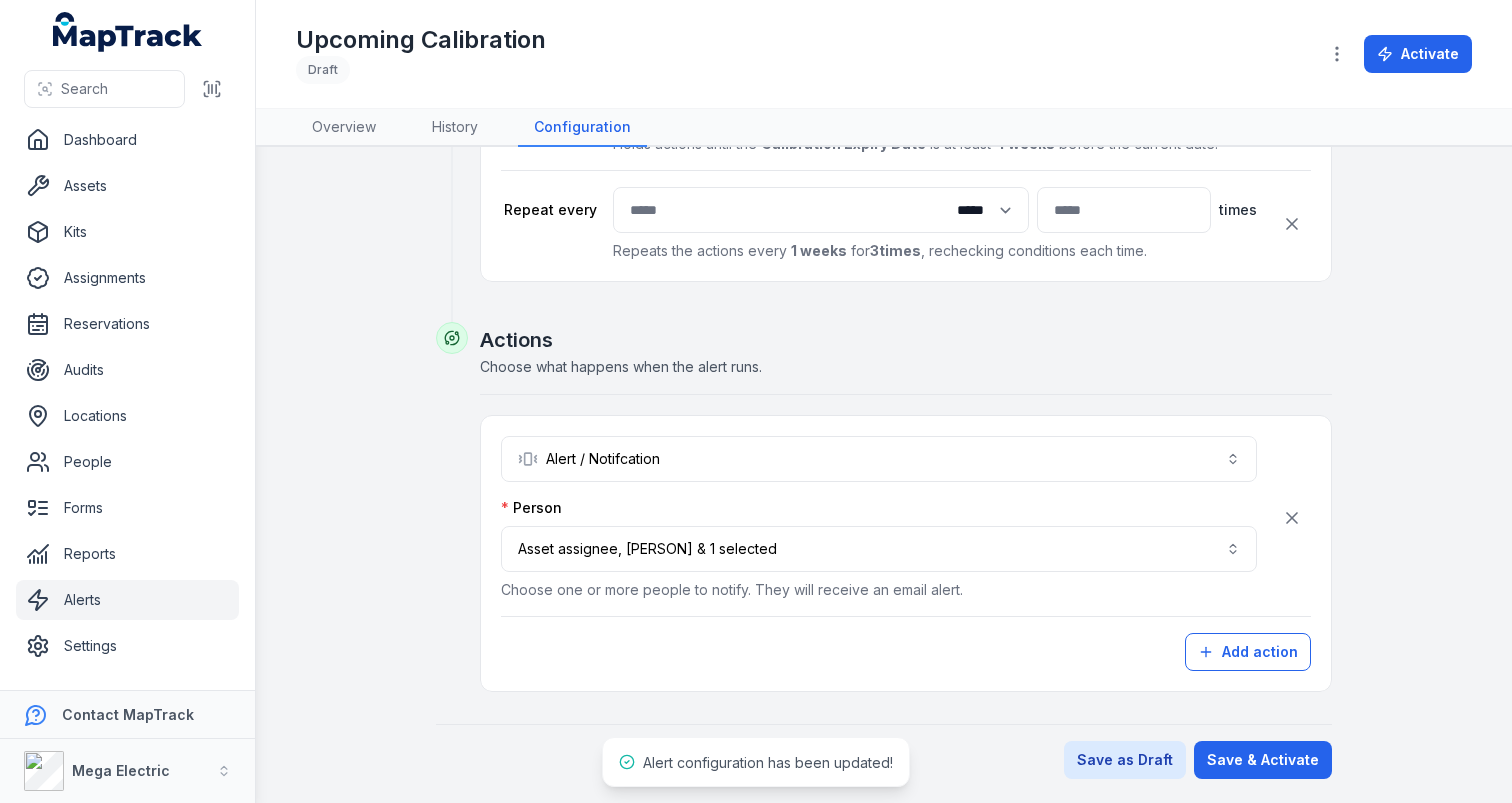 click on "**********" at bounding box center (884, 70) 